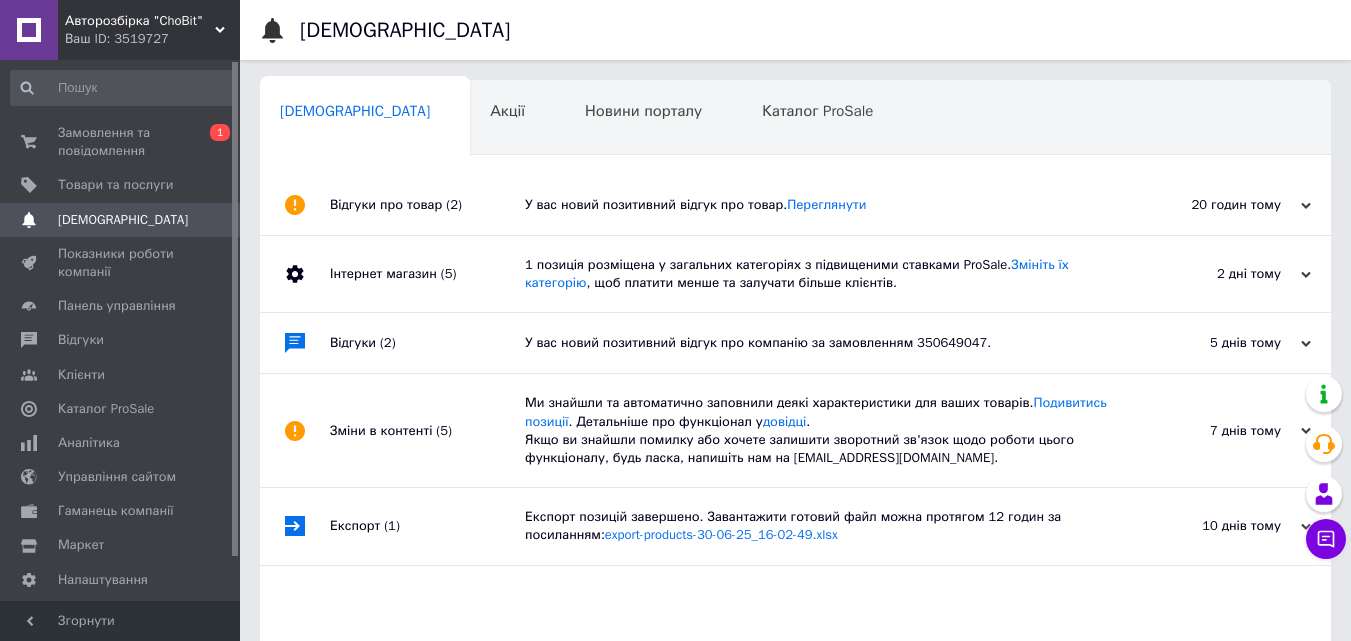 scroll, scrollTop: 0, scrollLeft: 0, axis: both 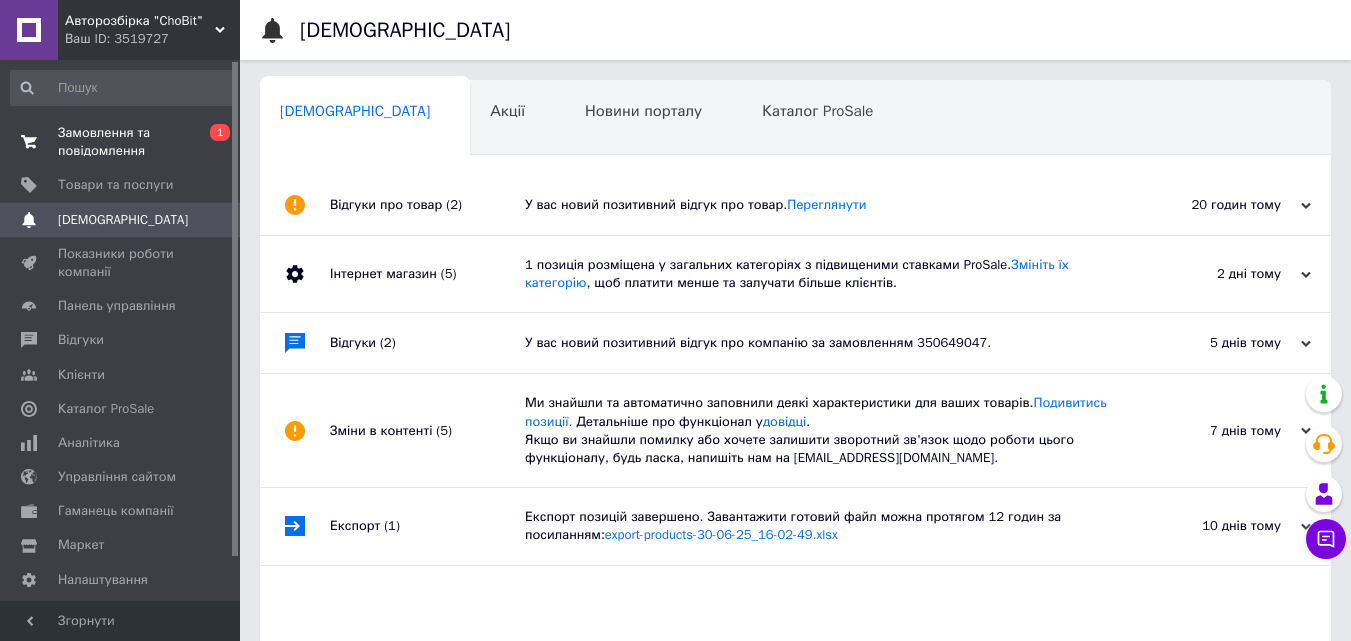 click on "Замовлення та повідомлення" at bounding box center (121, 142) 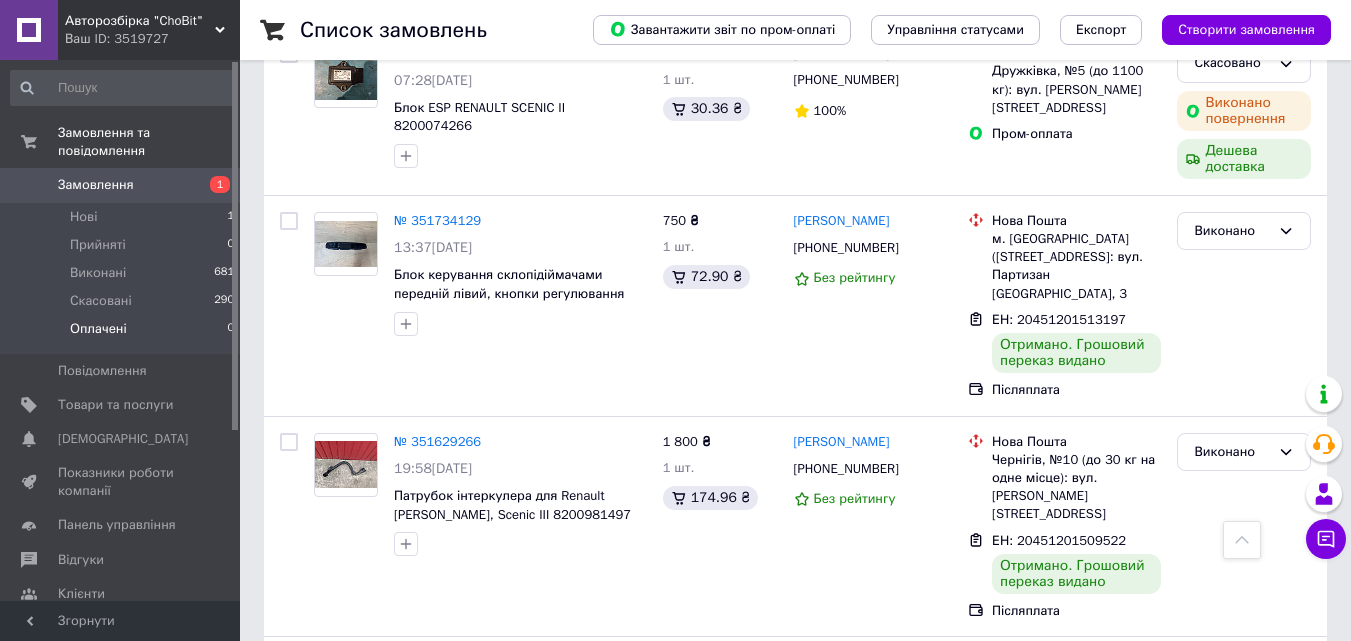 scroll, scrollTop: 467, scrollLeft: 0, axis: vertical 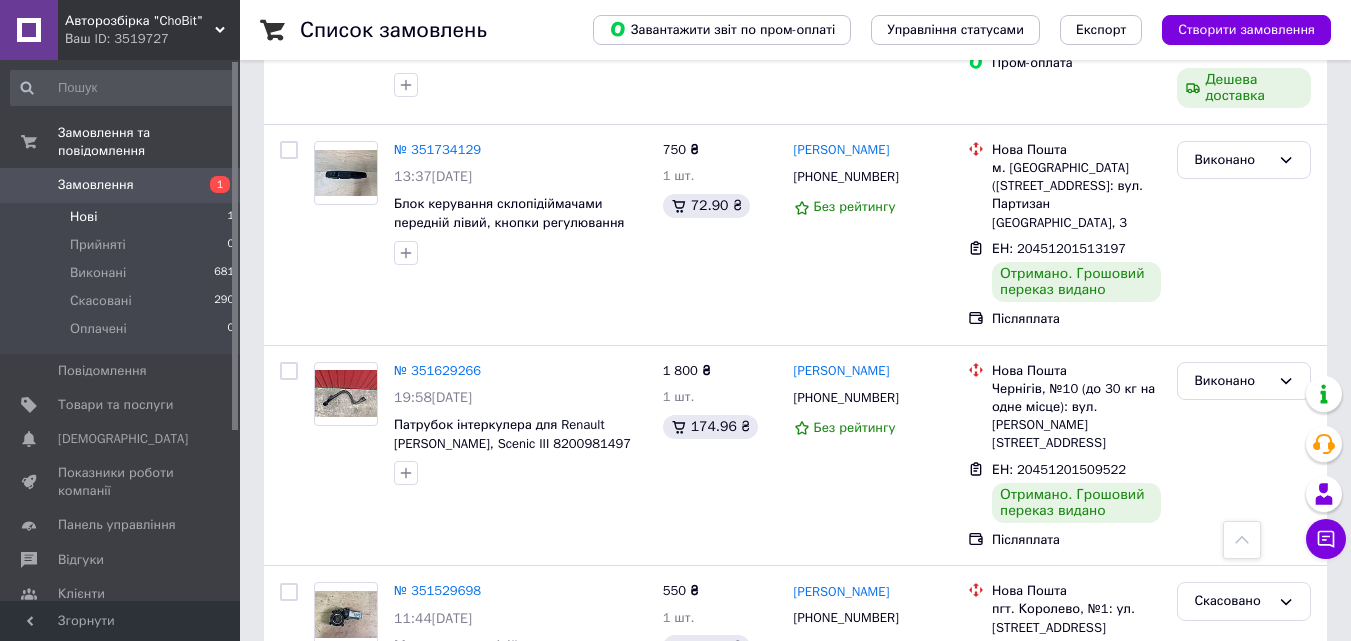 click on "Нові 1" at bounding box center (123, 217) 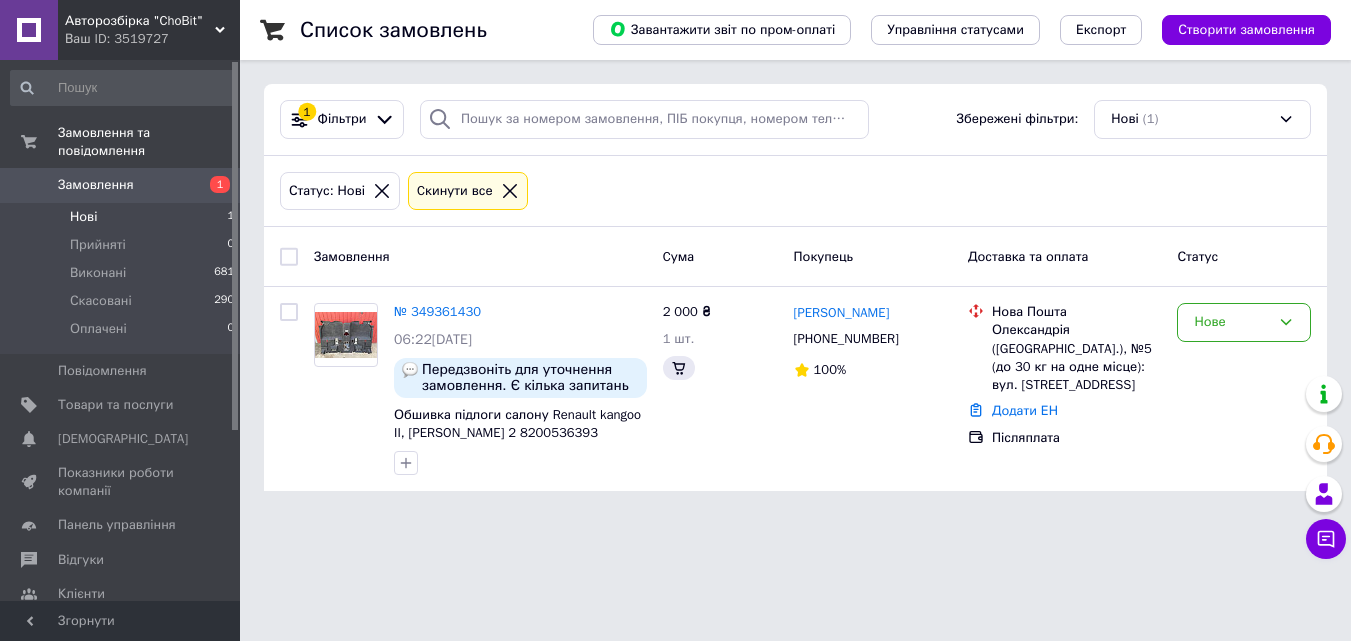 scroll, scrollTop: 0, scrollLeft: 0, axis: both 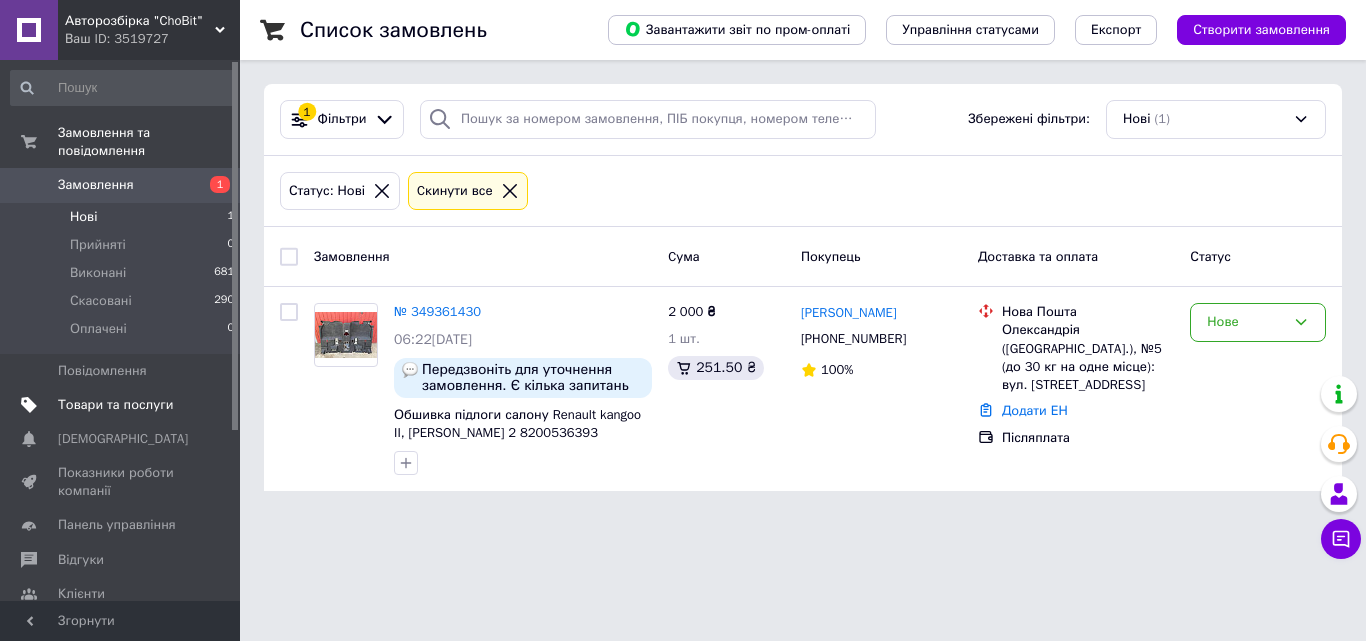 click on "Товари та послуги" at bounding box center (115, 405) 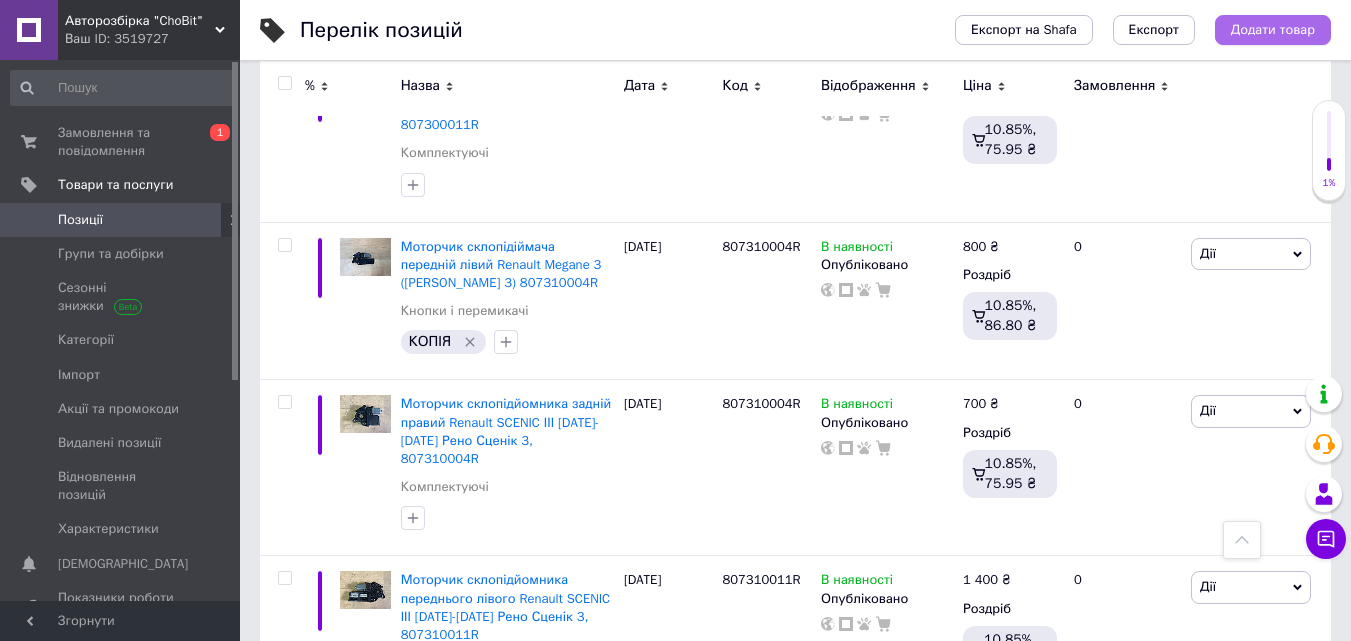 scroll, scrollTop: 2933, scrollLeft: 0, axis: vertical 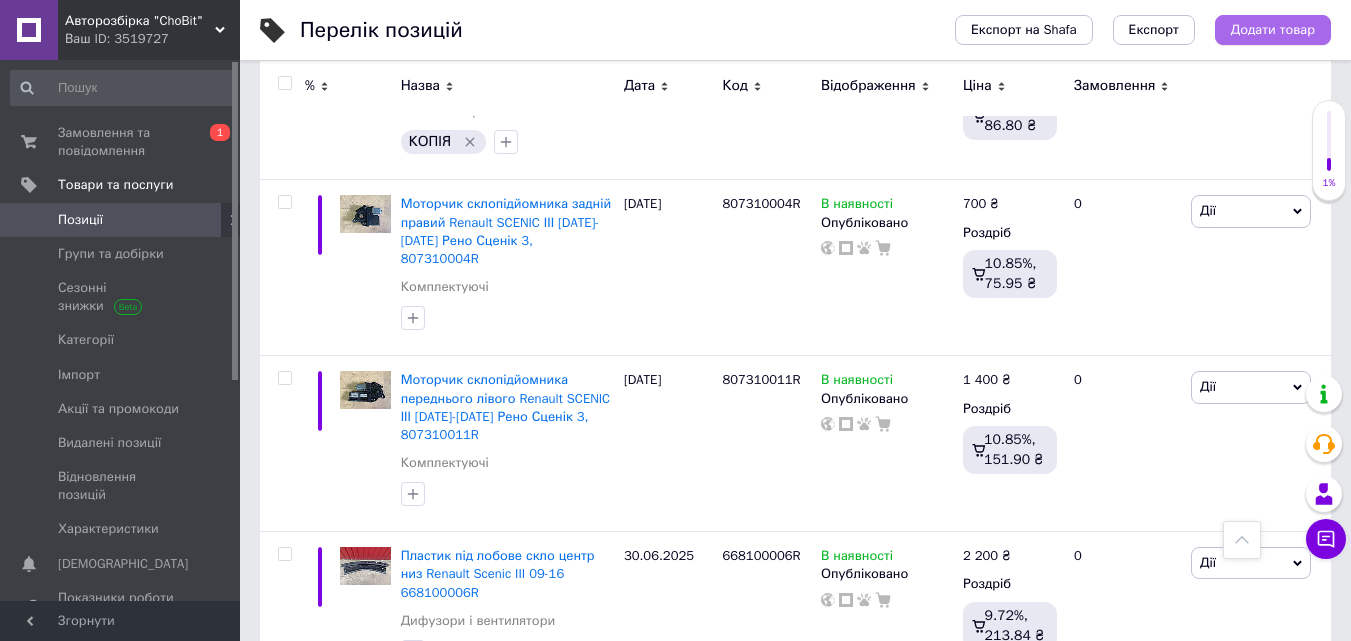 click on "Додати товар" at bounding box center (1273, 30) 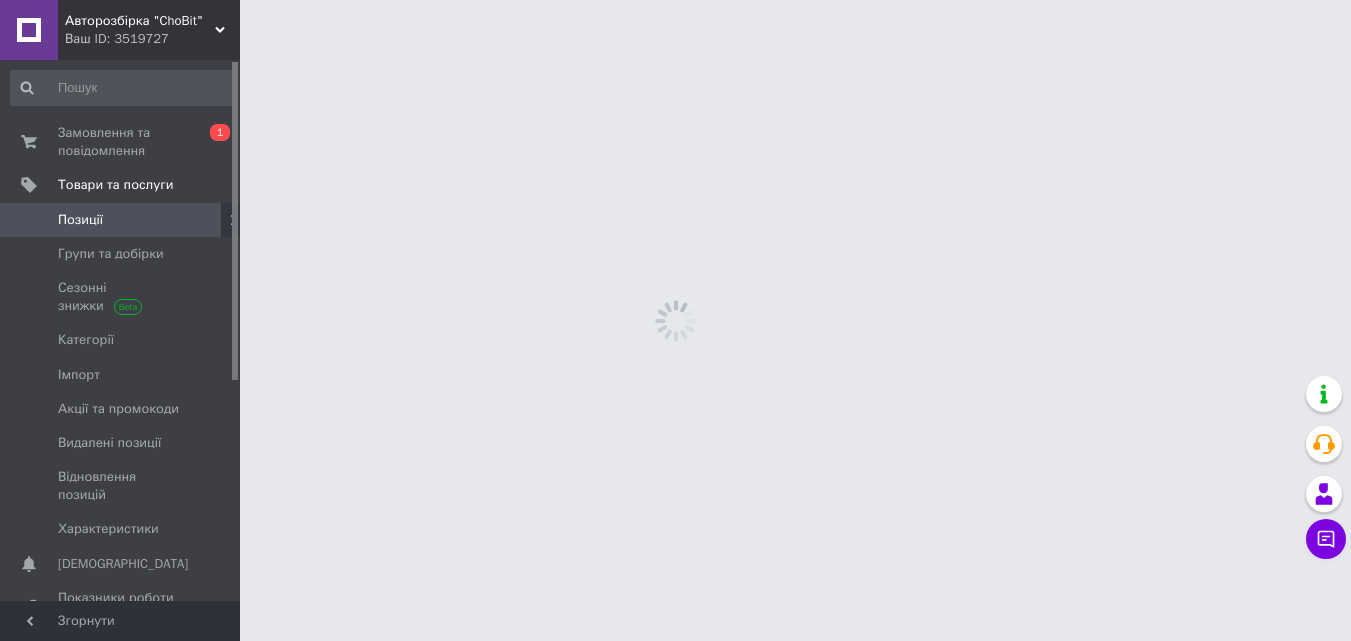 scroll, scrollTop: 0, scrollLeft: 0, axis: both 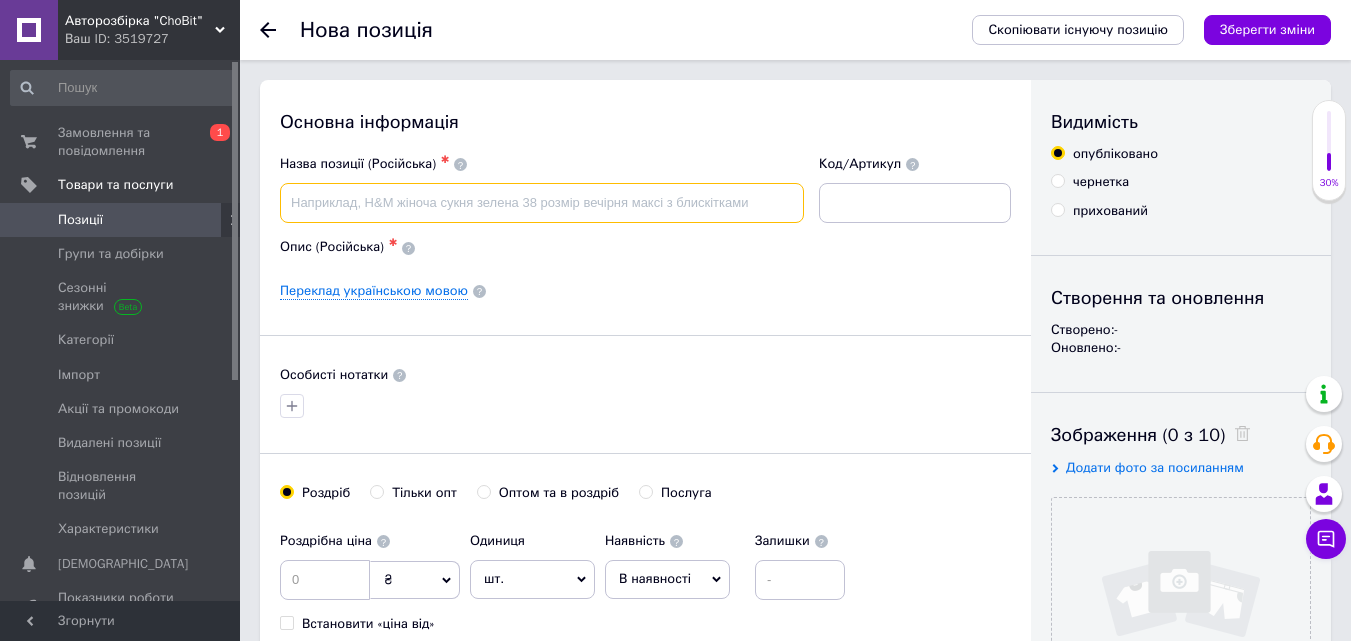 click at bounding box center (542, 203) 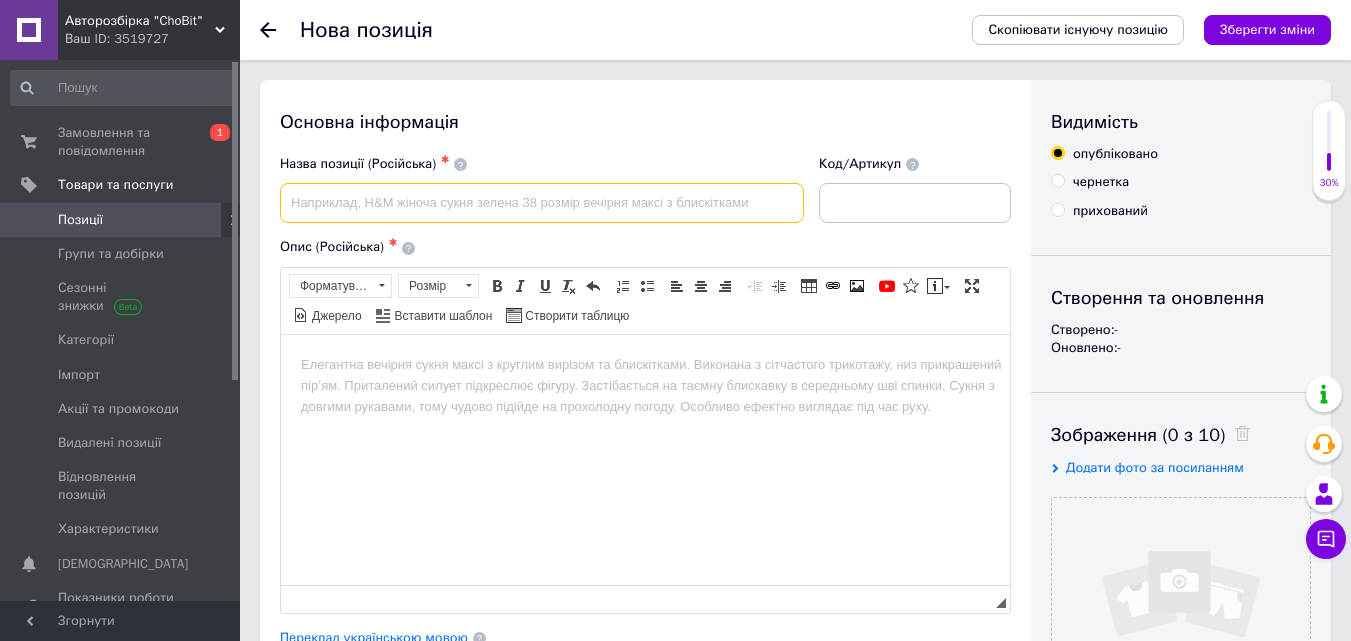 scroll, scrollTop: 0, scrollLeft: 0, axis: both 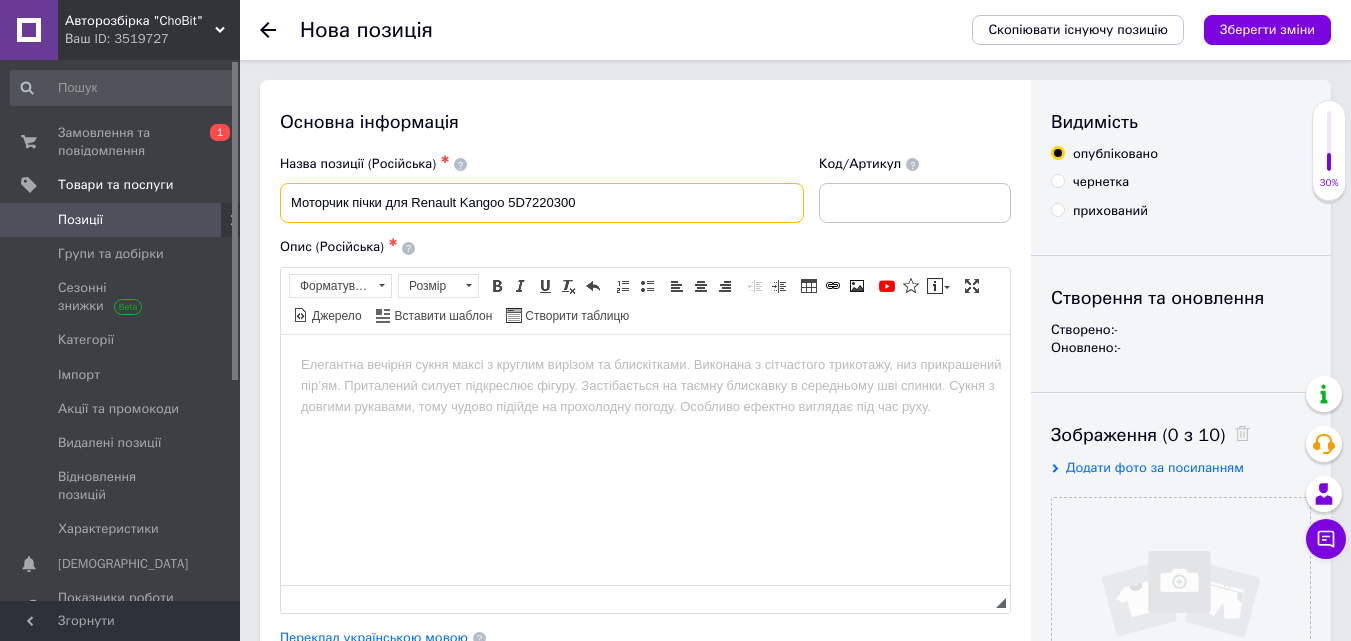 click on "Моторчик пічки для Renault Kangoo 5D7220300" at bounding box center (542, 203) 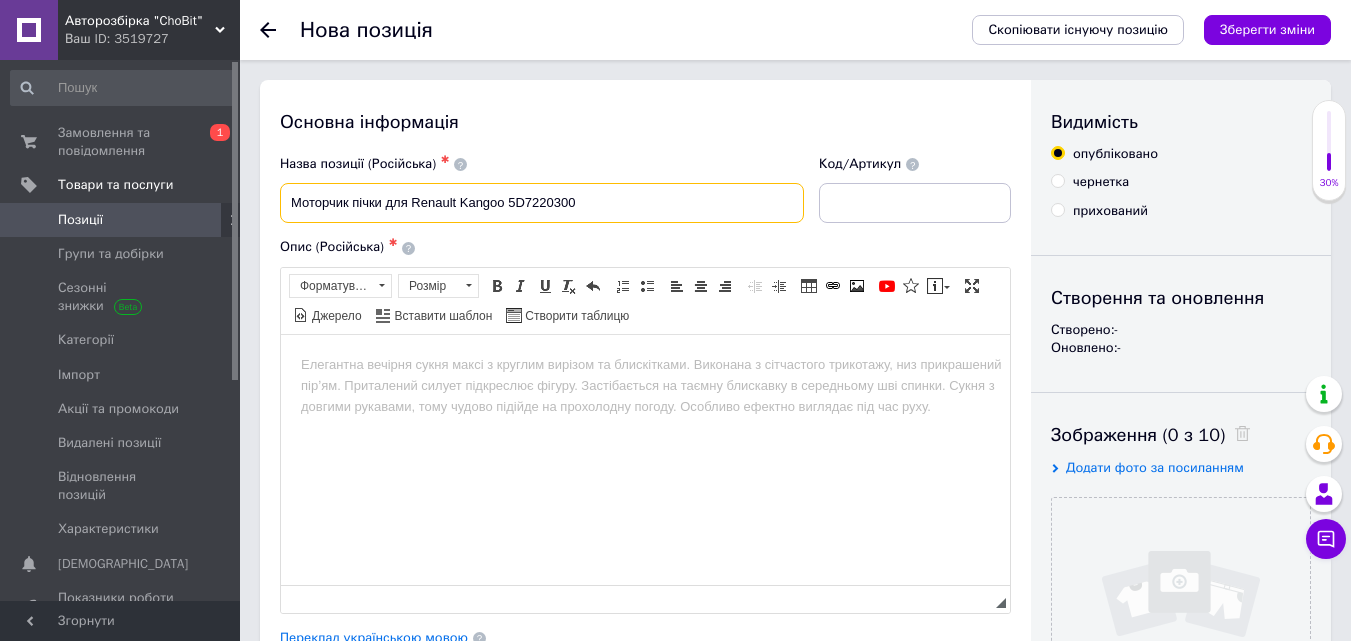 type on "Моторчик пічки для Renault Kangoo 5D7220300" 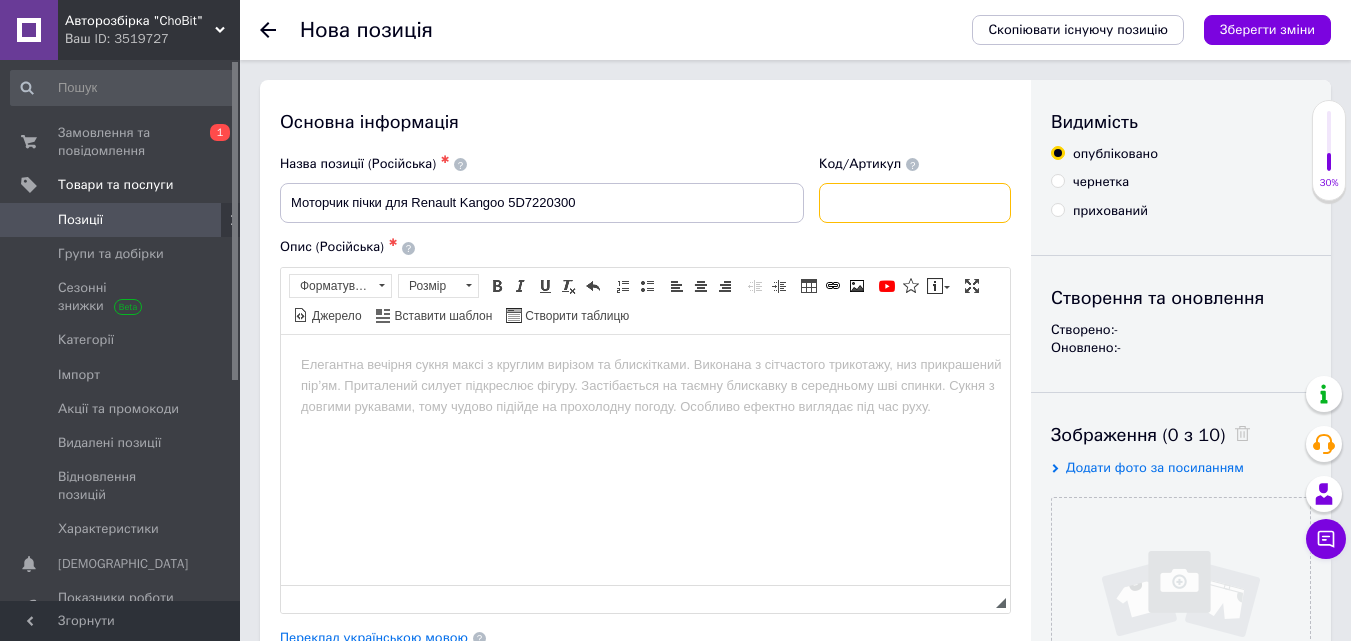 click at bounding box center [915, 203] 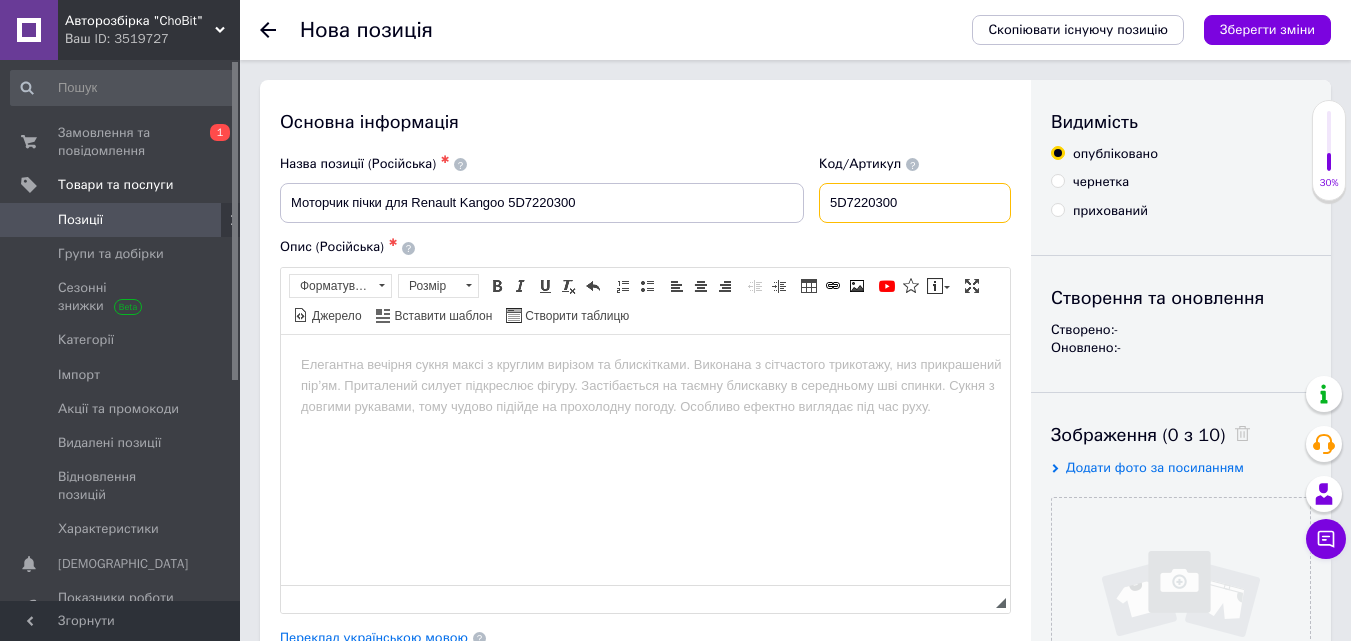 type on "5D7220300" 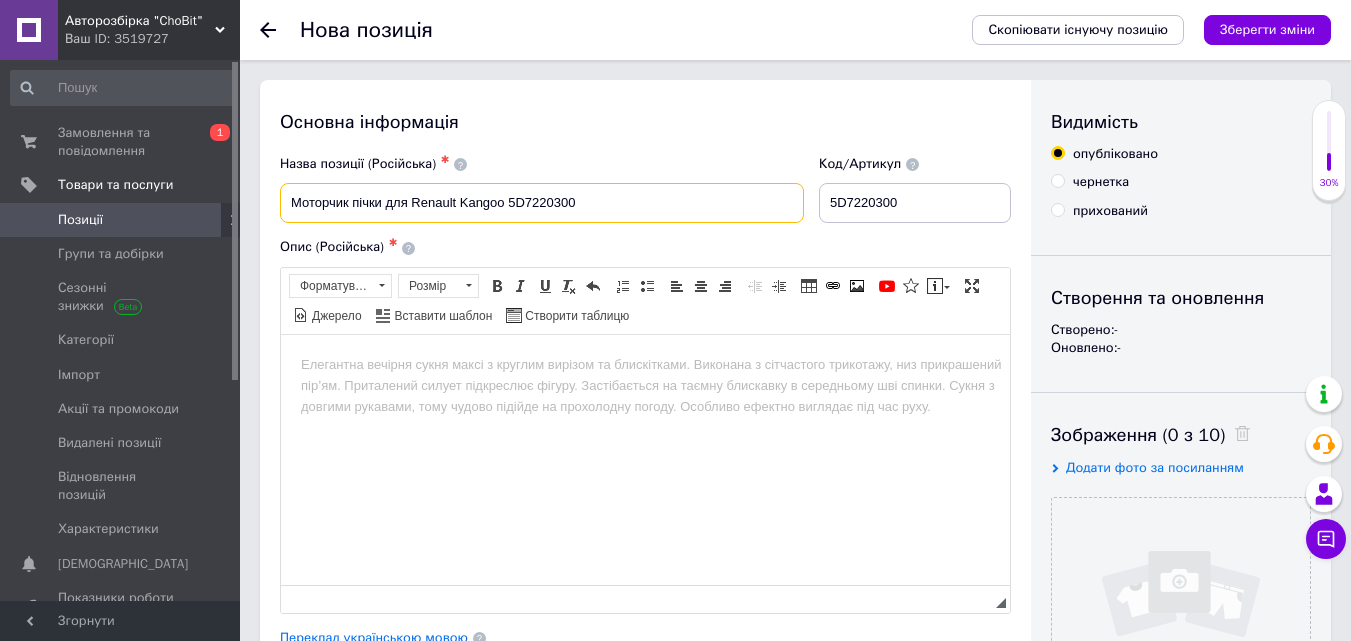 drag, startPoint x: 620, startPoint y: 217, endPoint x: 242, endPoint y: 244, distance: 378.96307 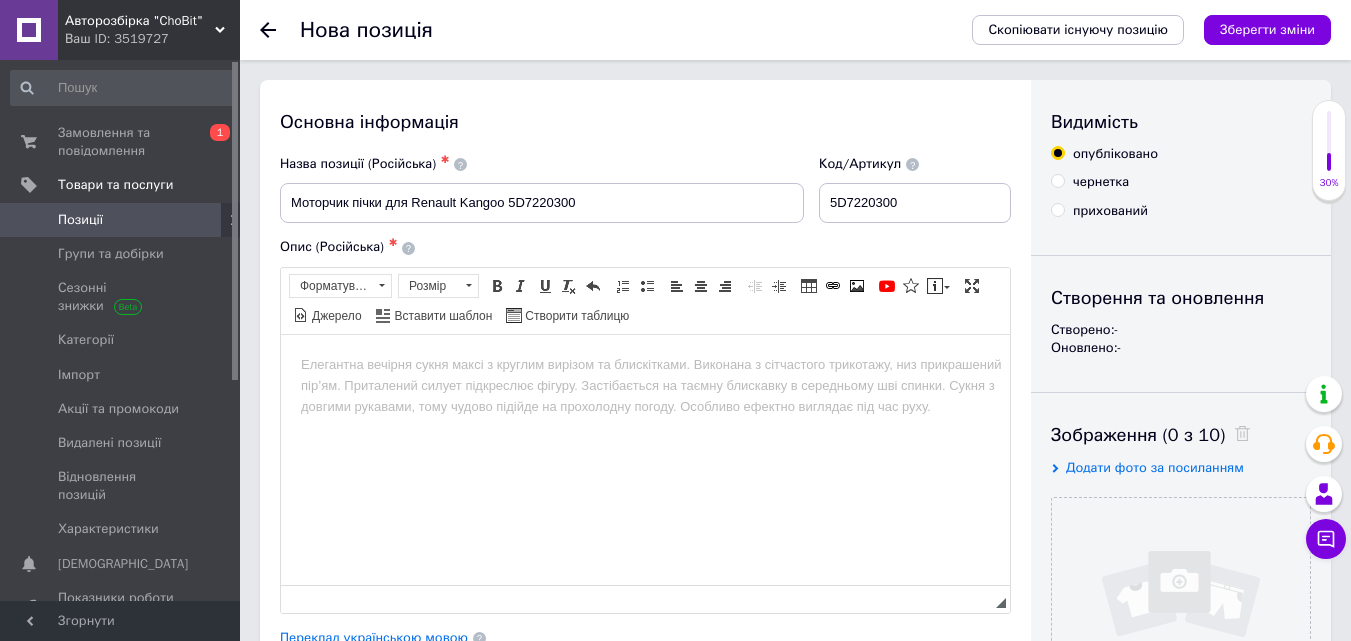 click at bounding box center [645, 364] 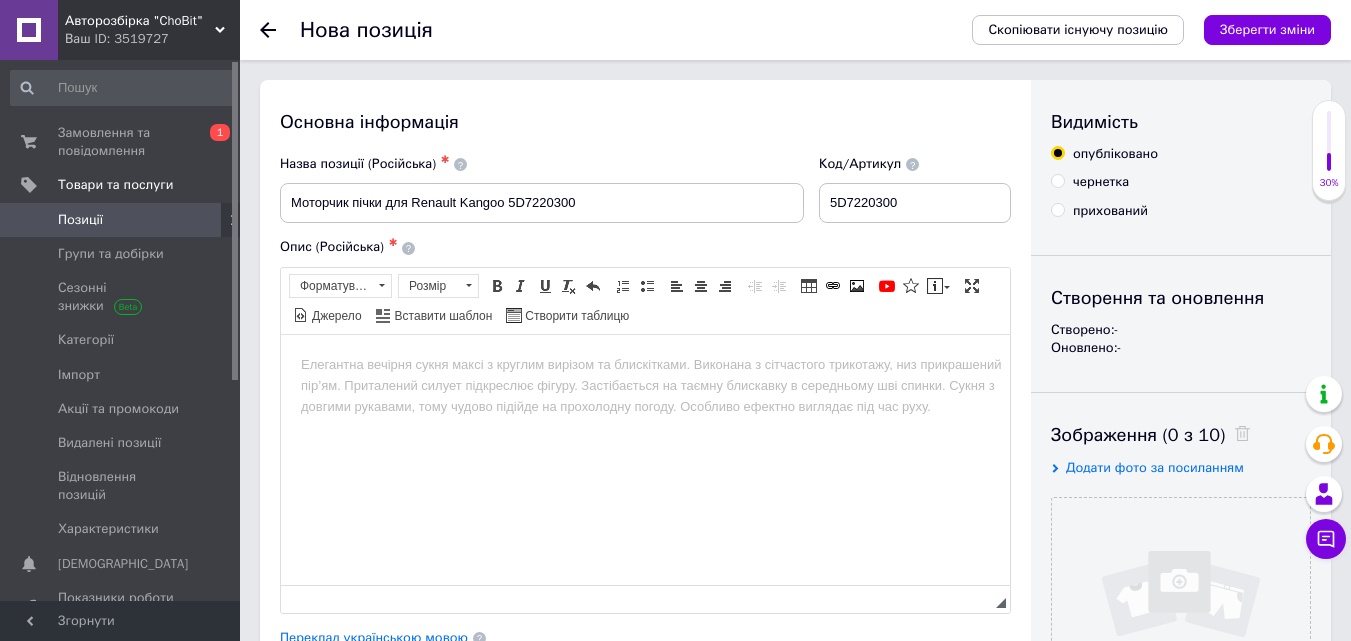 click at bounding box center [645, 364] 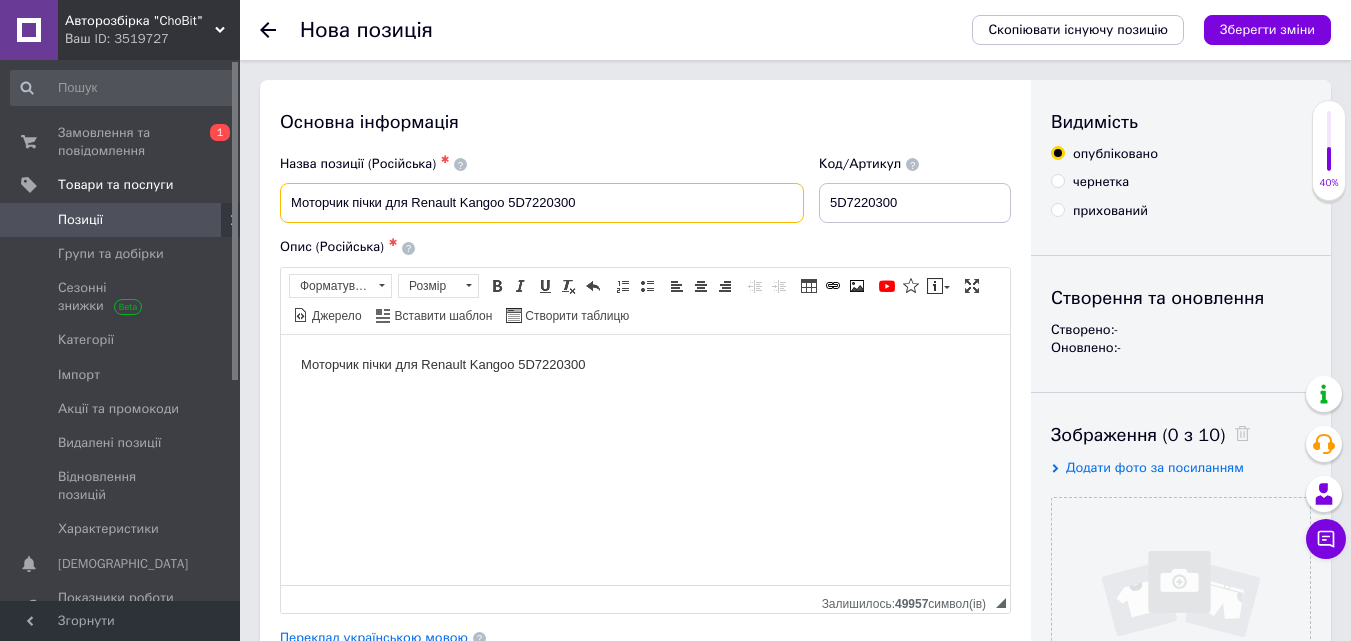 click on "Моторчик пічки для Renault Kangoo 5D7220300" at bounding box center (542, 203) 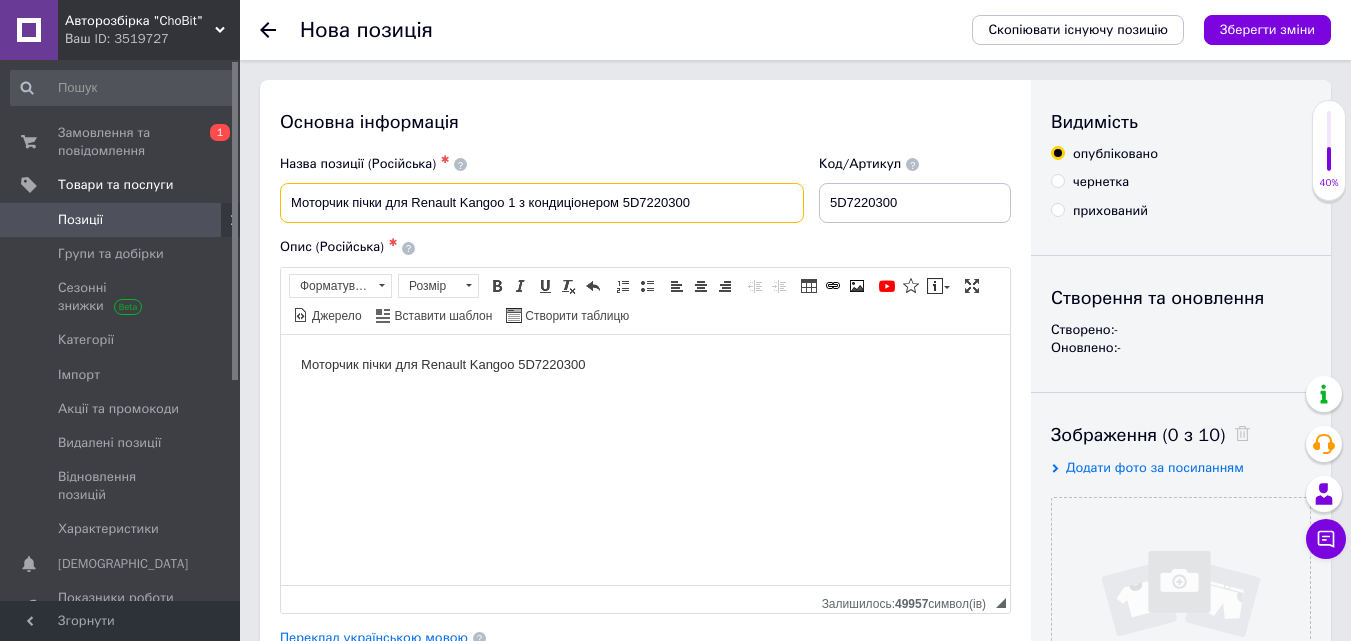 type on "Моторчик пічки для Renault Kangoo 1 з кондиціонером 5D7220300" 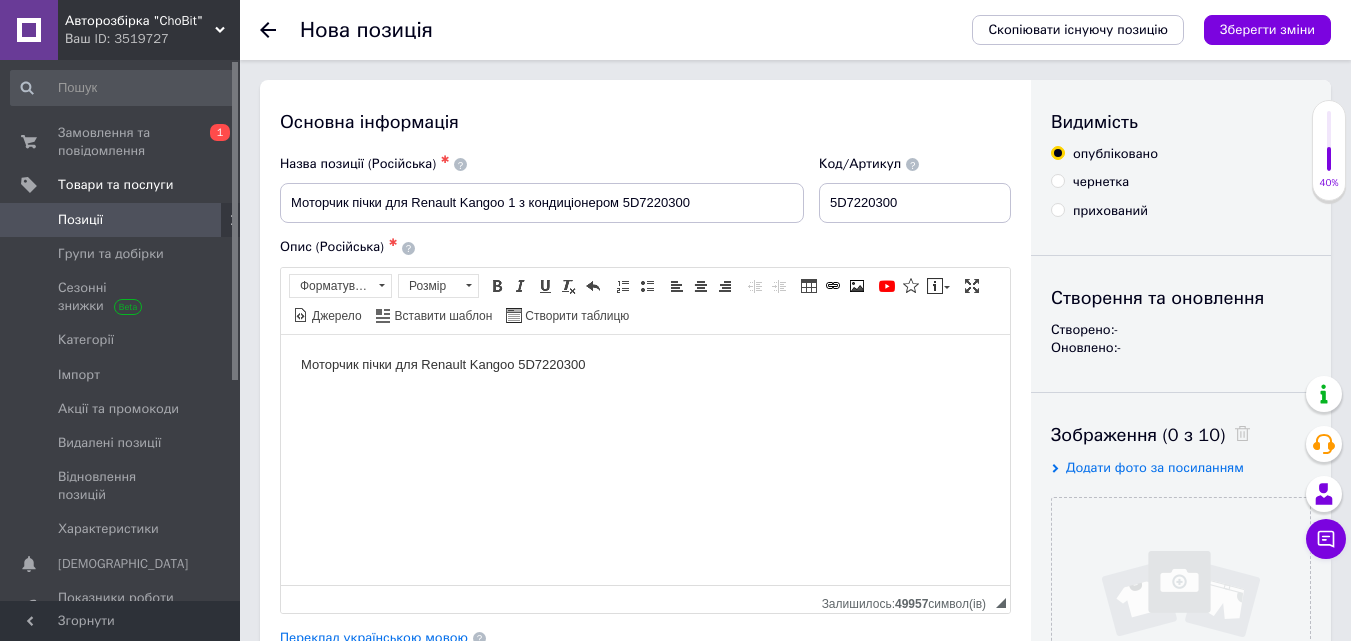 click on "Моторчик пічки для Renault Kangoo 5D7220300" at bounding box center (645, 364) 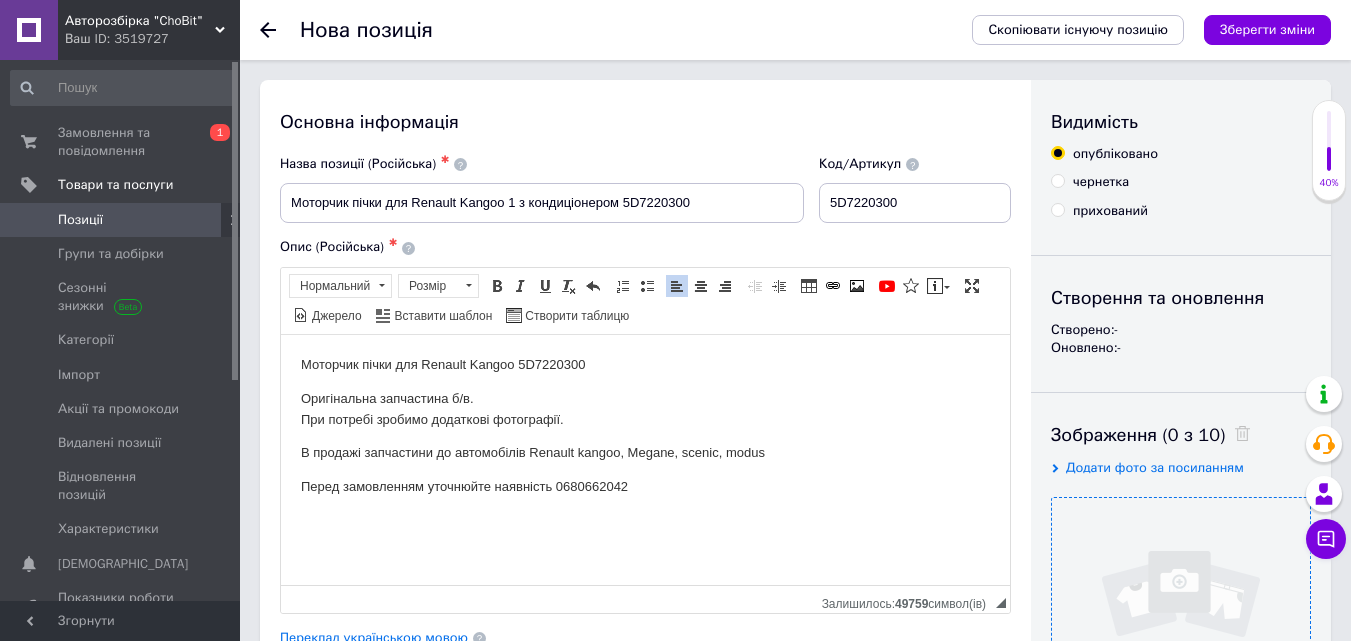 click at bounding box center [1181, 627] 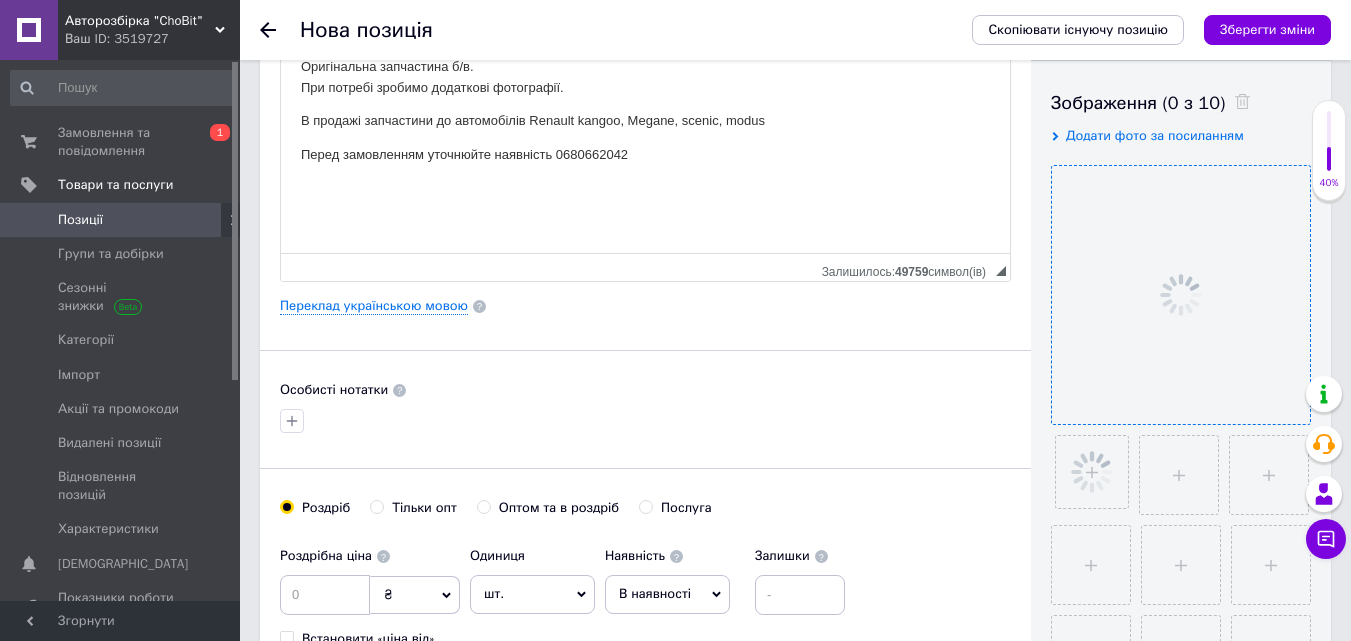 scroll, scrollTop: 333, scrollLeft: 0, axis: vertical 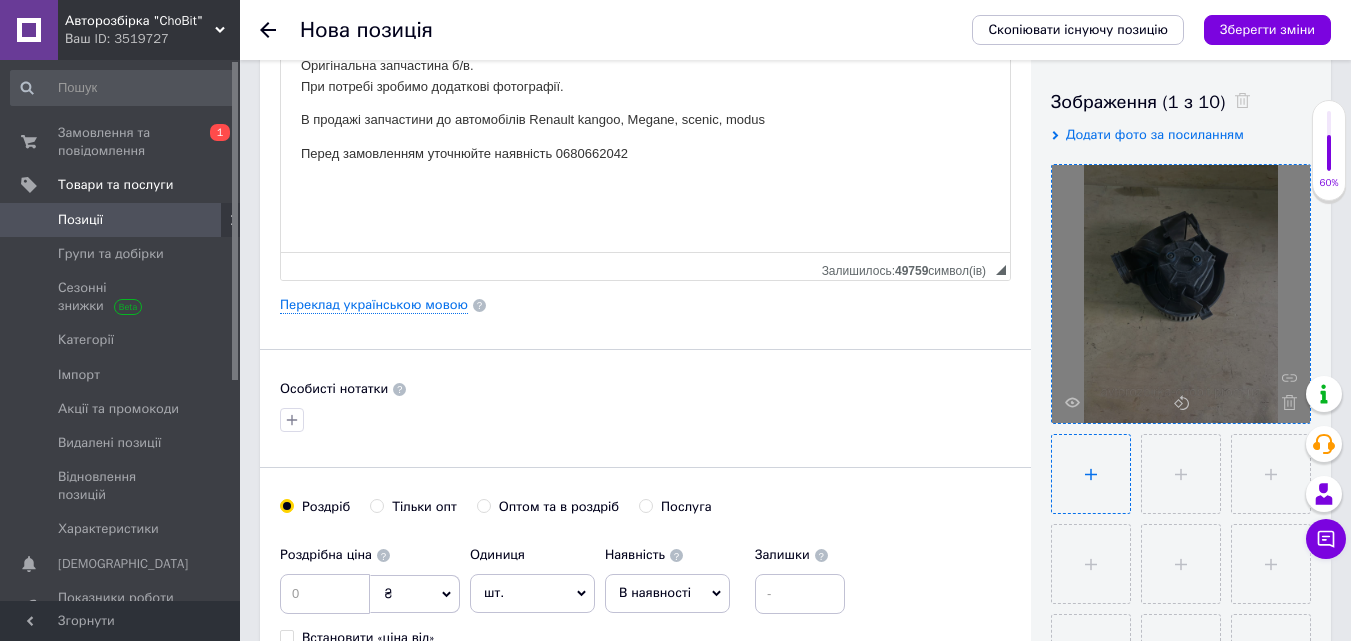 click at bounding box center (1091, 474) 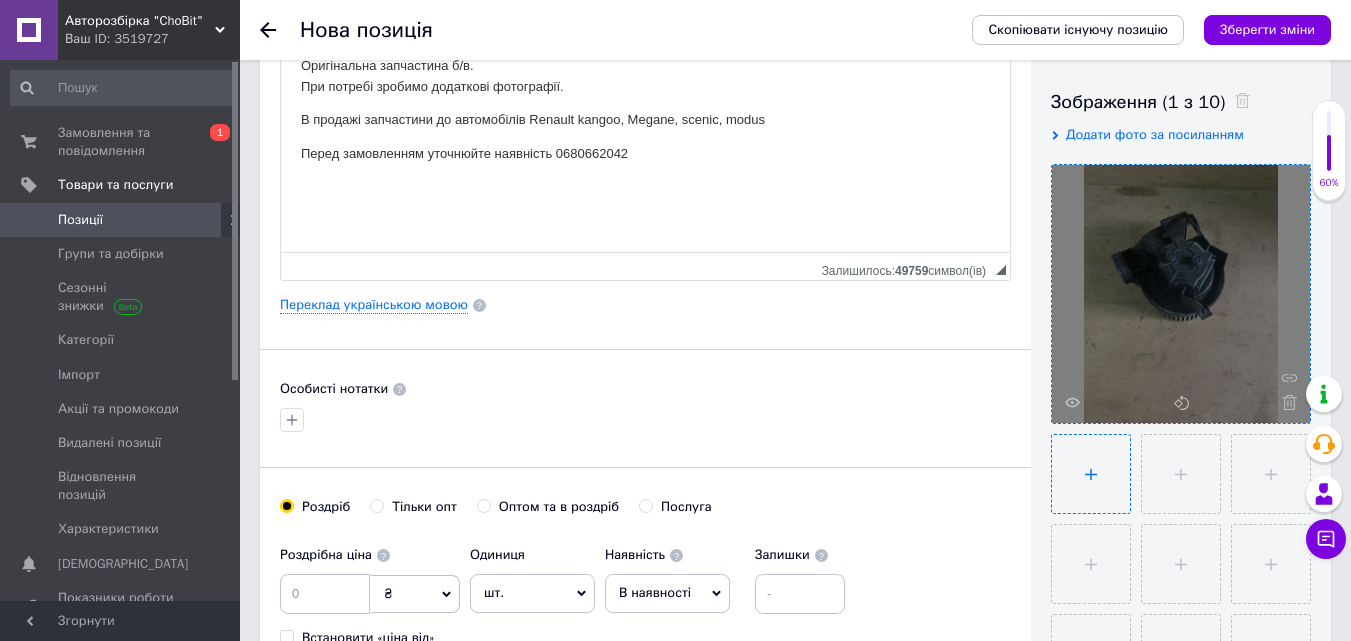 type on "C:\fakepath\photo_5438388080001283094_y.jpg" 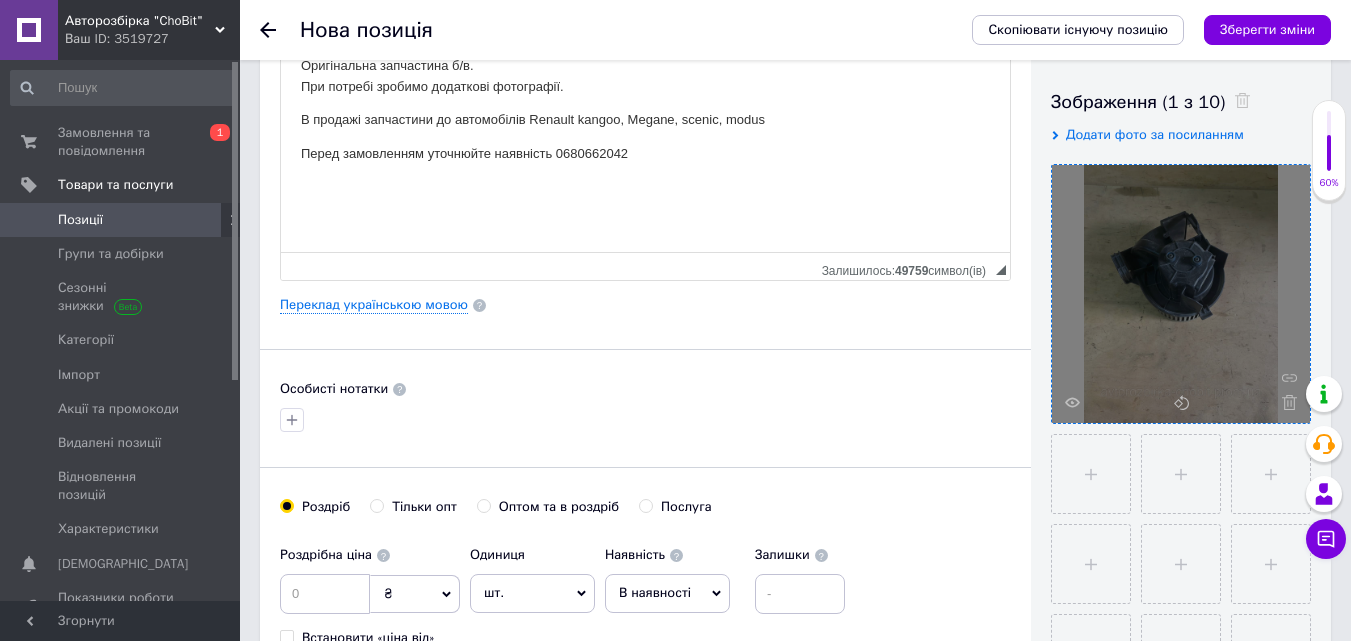 type 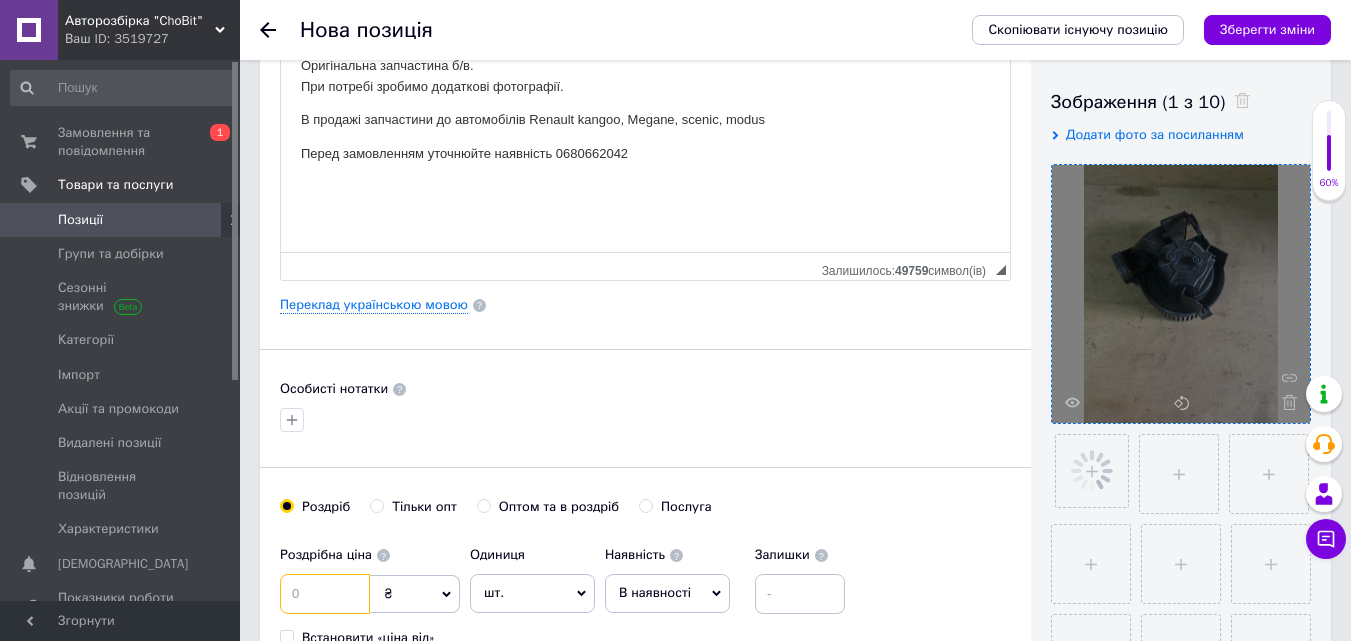 click at bounding box center (325, 594) 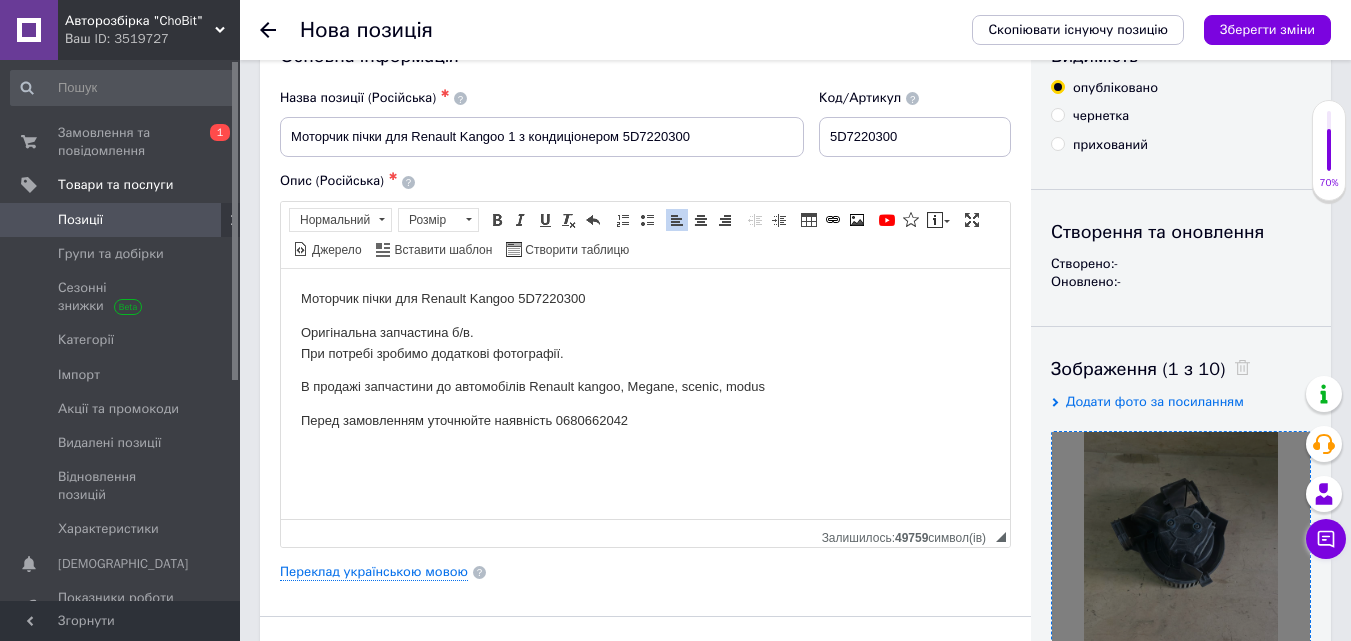 scroll, scrollTop: 0, scrollLeft: 0, axis: both 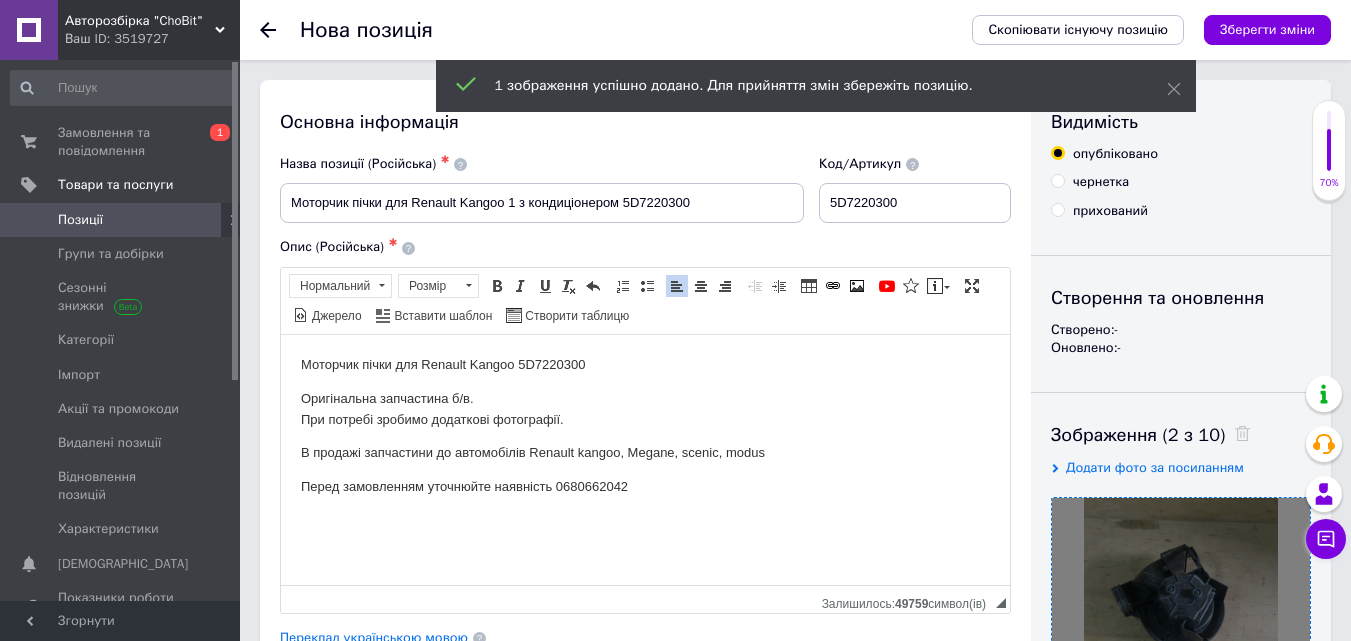 type on "1000" 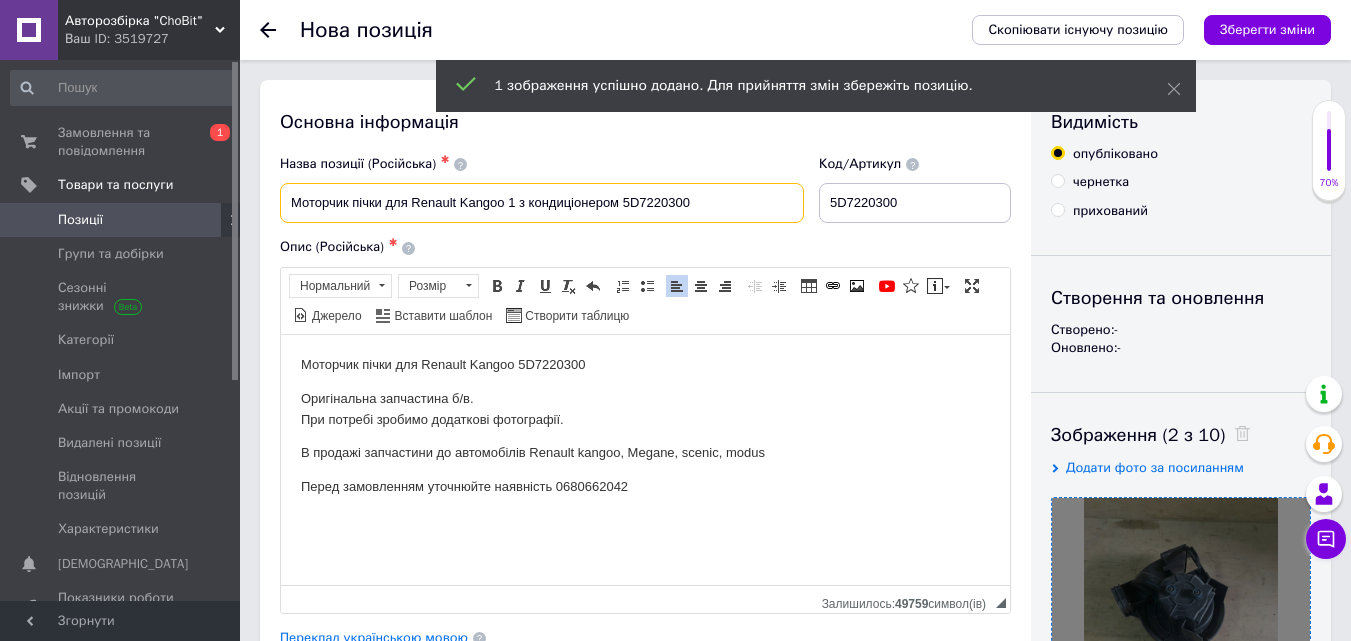 drag, startPoint x: 723, startPoint y: 213, endPoint x: 289, endPoint y: 210, distance: 434.01038 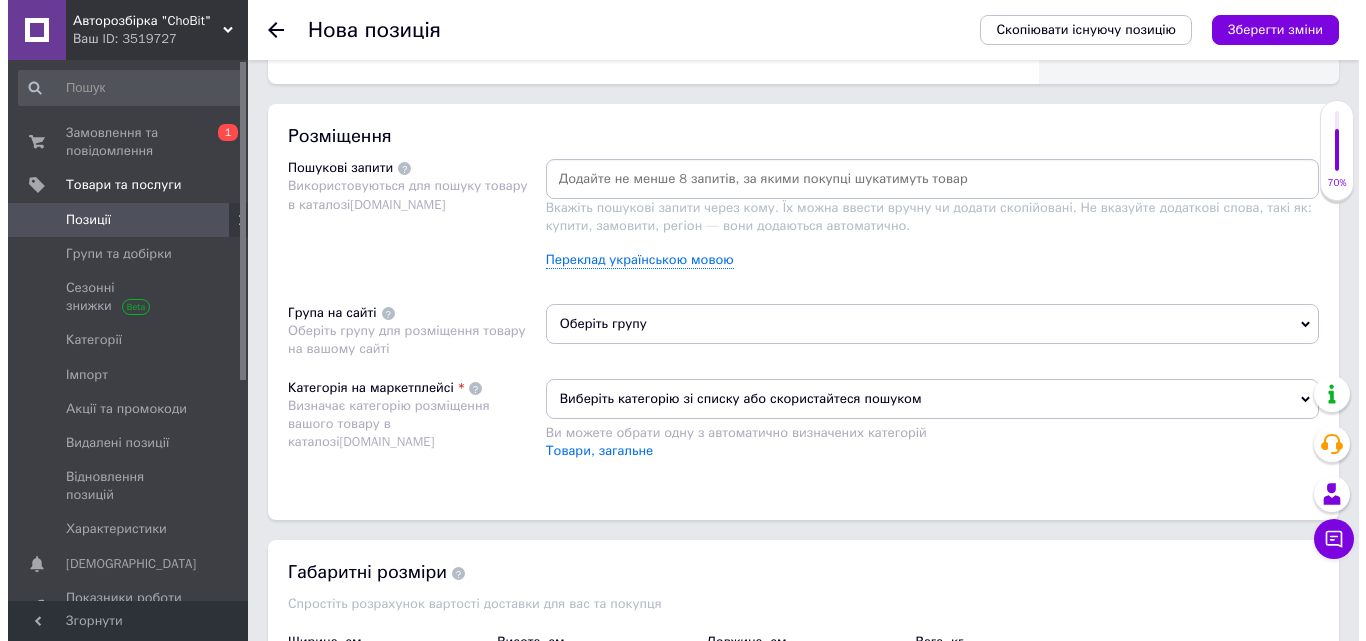 scroll, scrollTop: 1200, scrollLeft: 0, axis: vertical 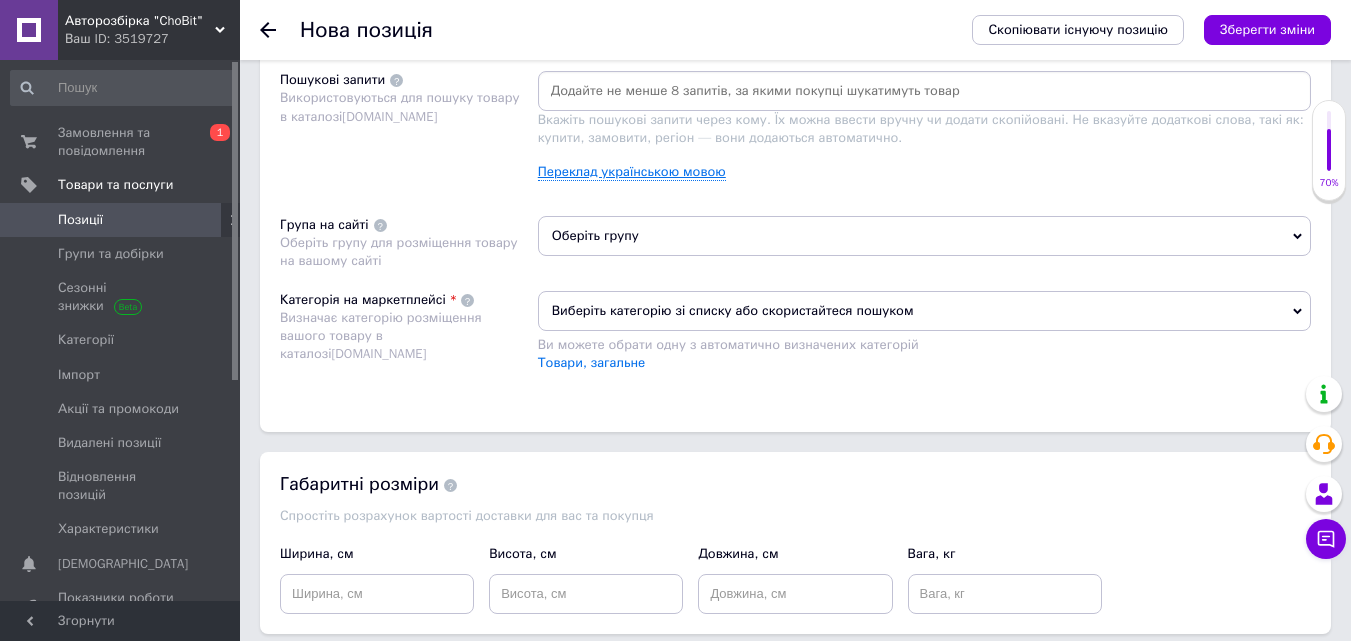 click on "Переклад українською мовою" at bounding box center (632, 172) 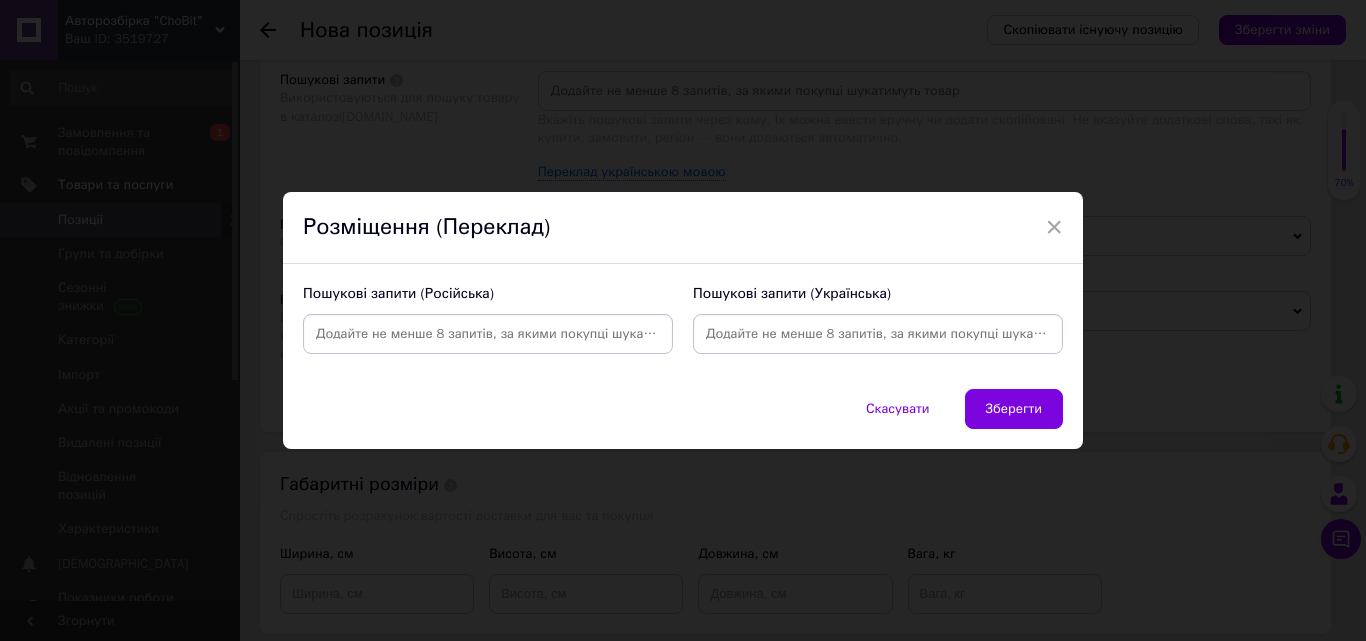 click at bounding box center (878, 334) 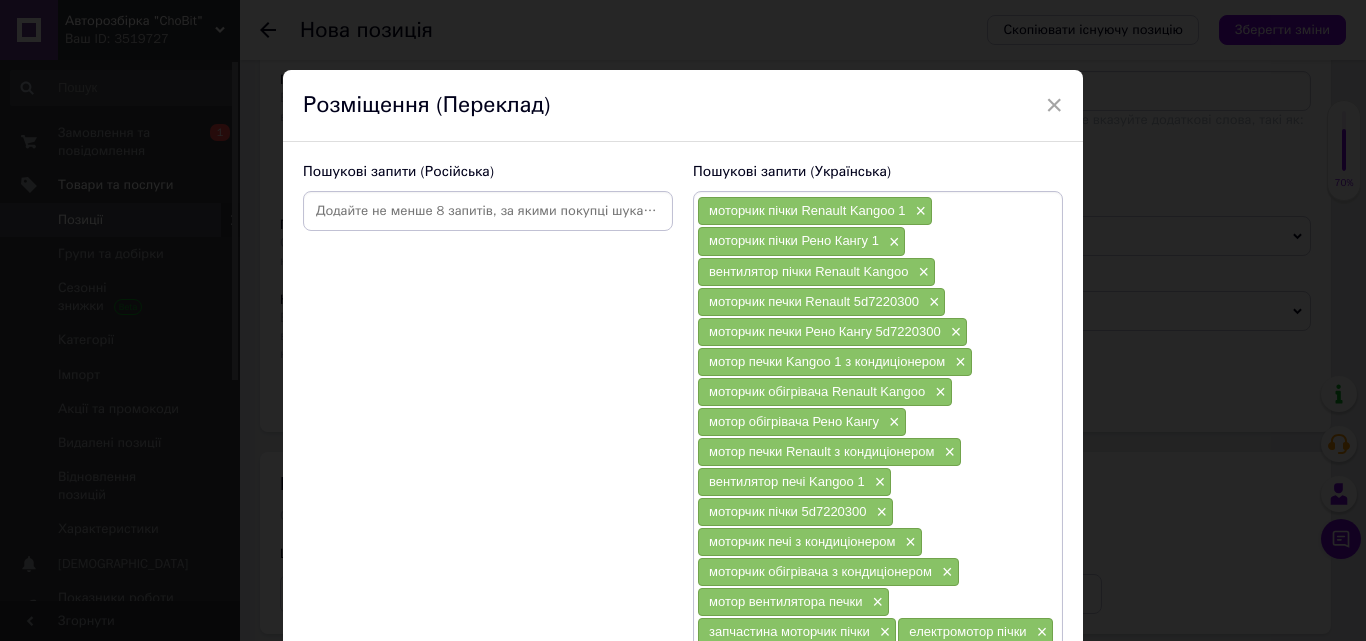 click at bounding box center (488, 211) 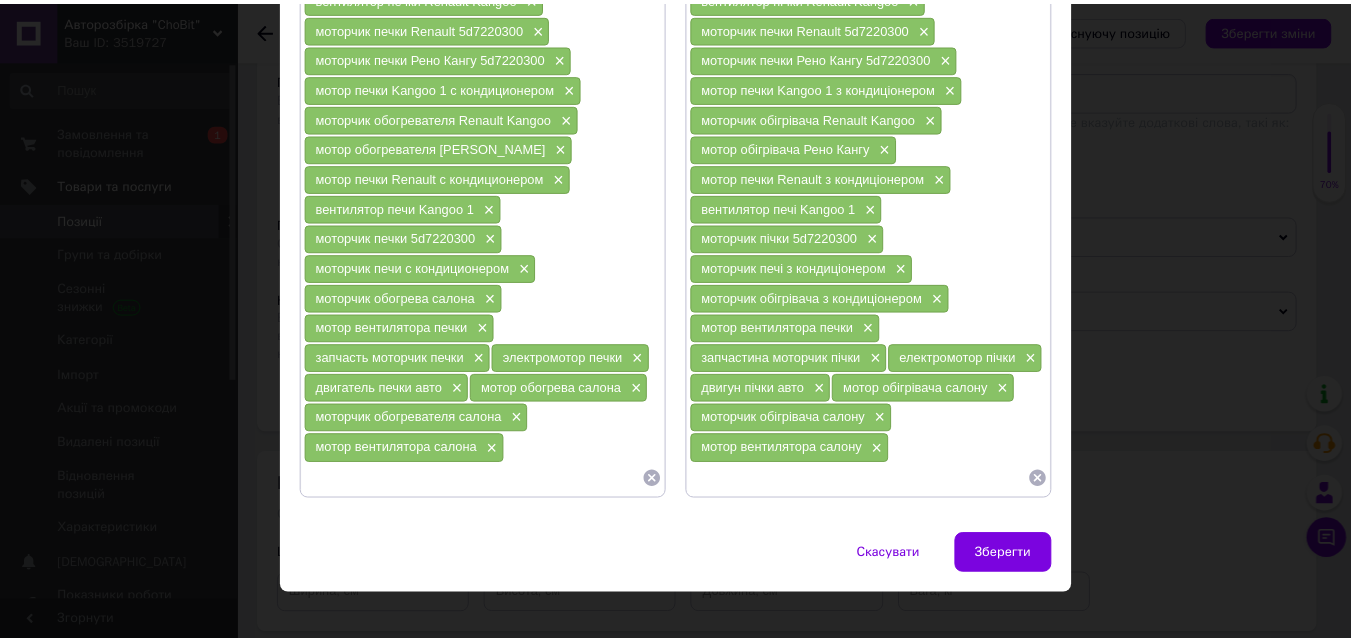 scroll, scrollTop: 298, scrollLeft: 0, axis: vertical 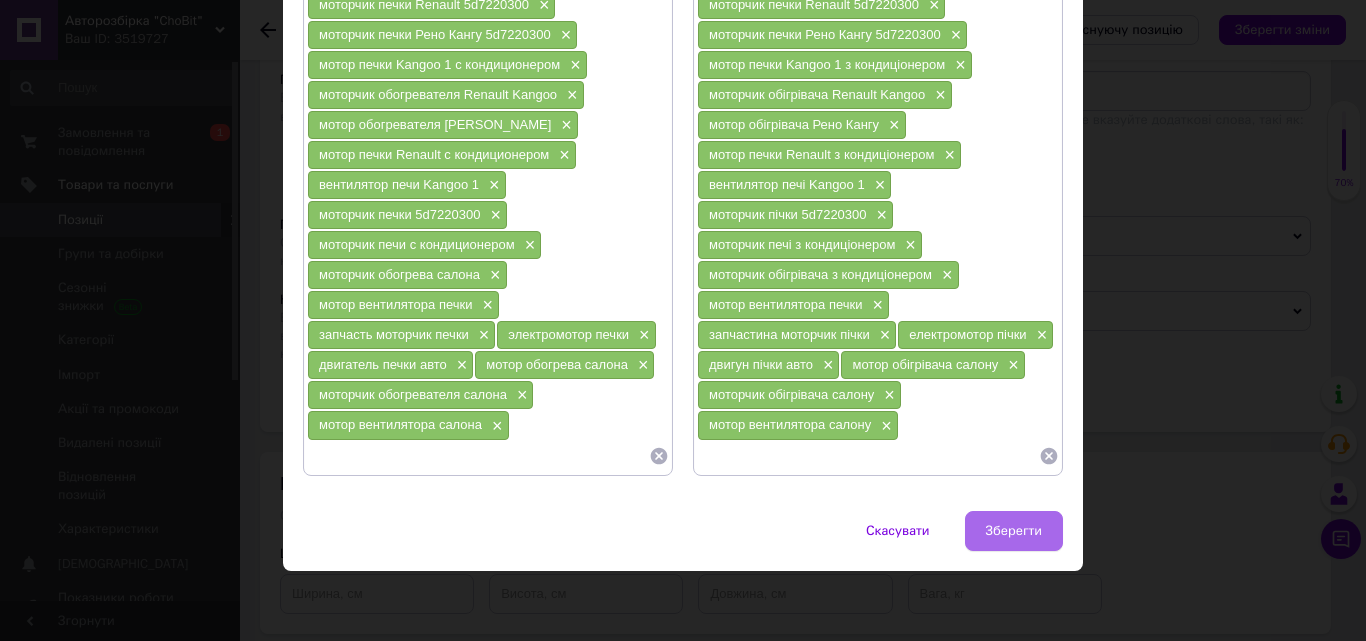 click on "Зберегти" at bounding box center [1014, 531] 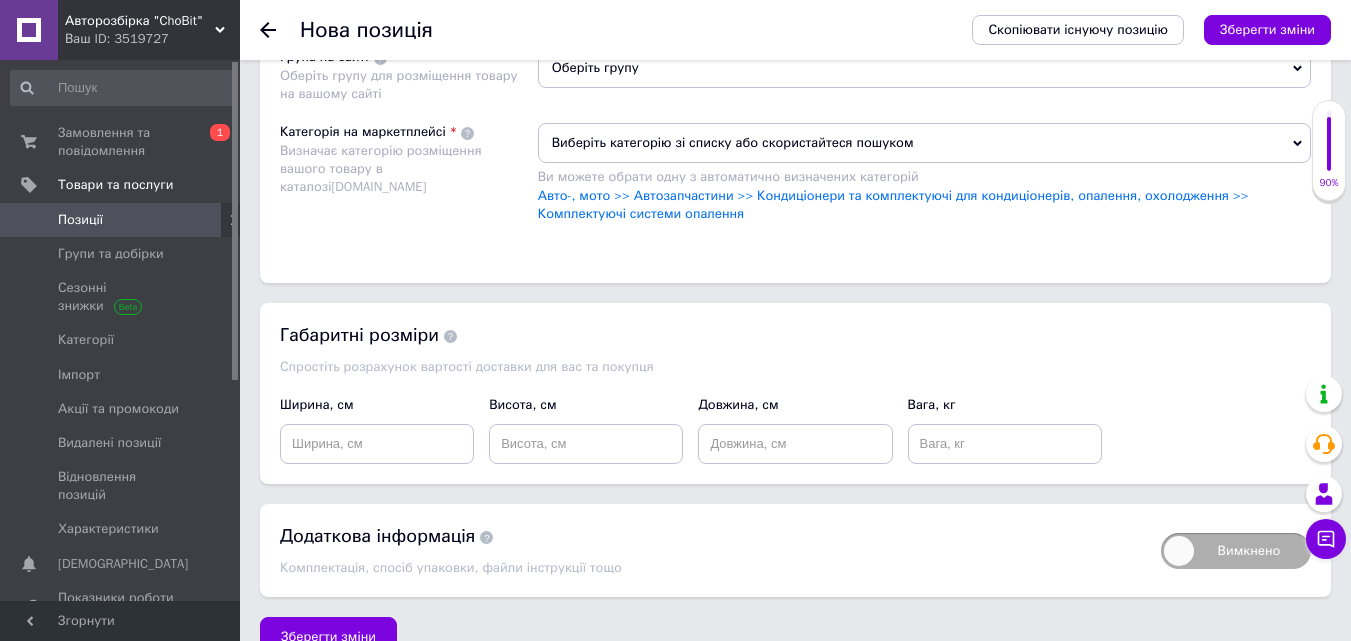 scroll, scrollTop: 1600, scrollLeft: 0, axis: vertical 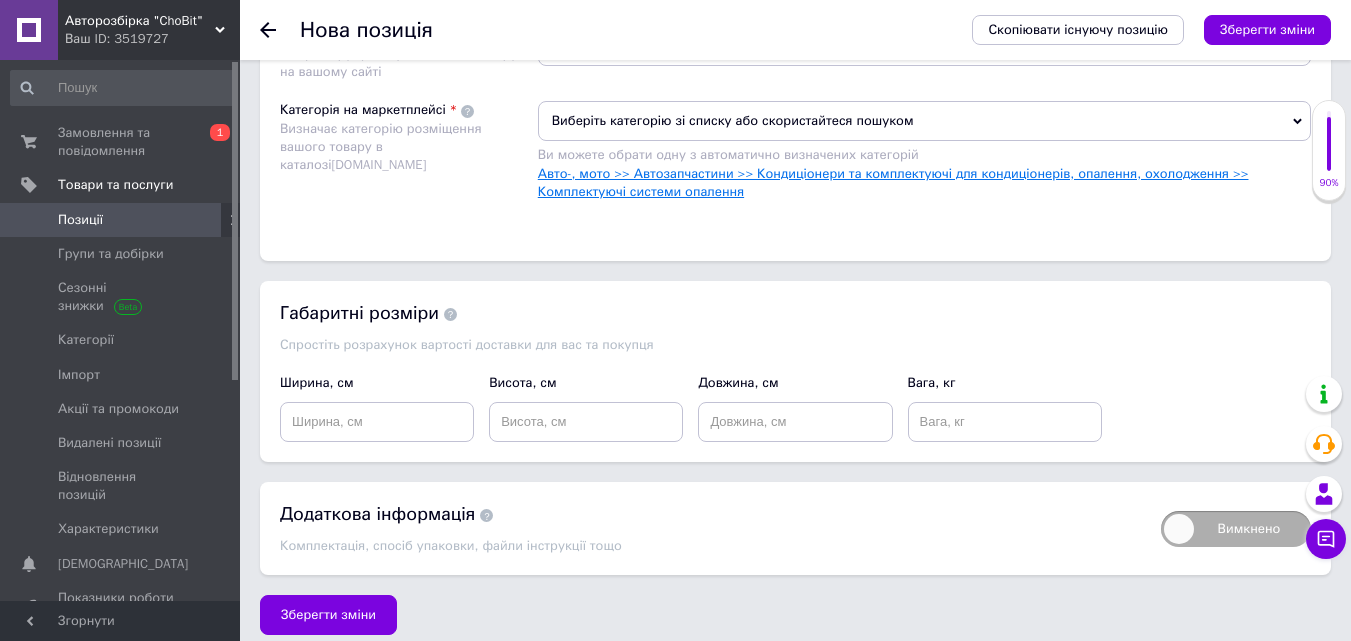 click on "Авто-, мото >> Автозапчастини >> Кондиціонери та комплектуючі для кондиціонерів, опалення, охолодження >> Комплектуючі системи опалення" at bounding box center (893, 182) 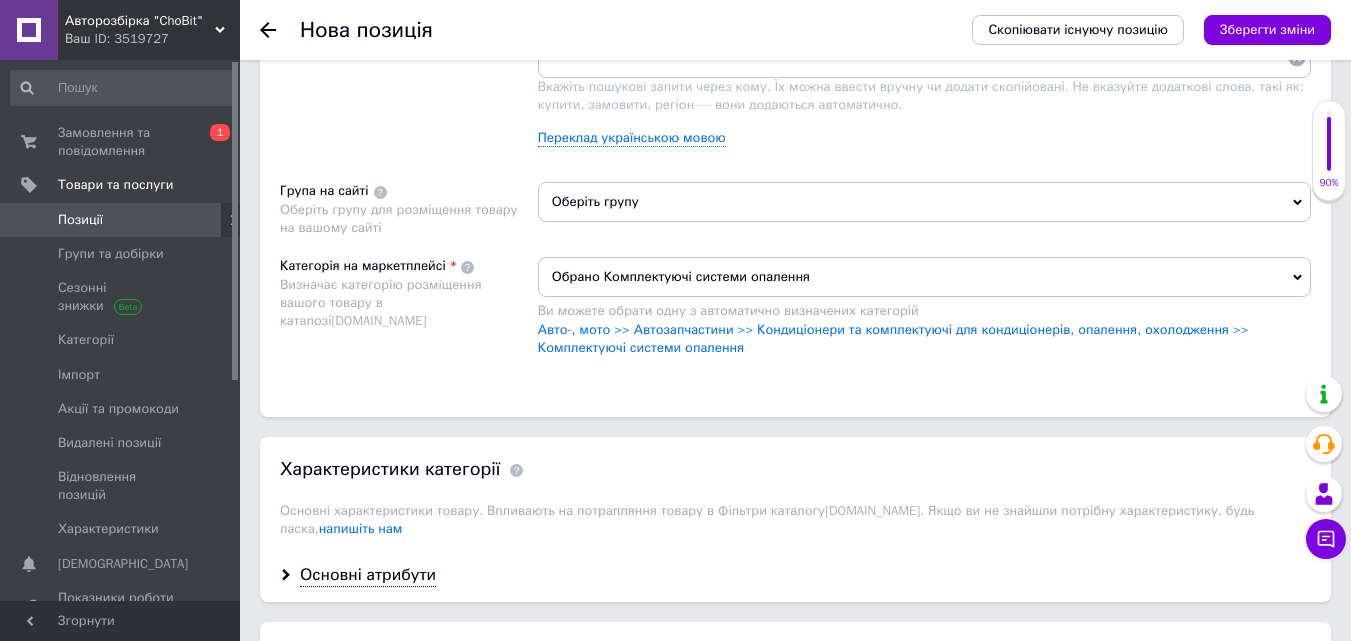 scroll, scrollTop: 1333, scrollLeft: 0, axis: vertical 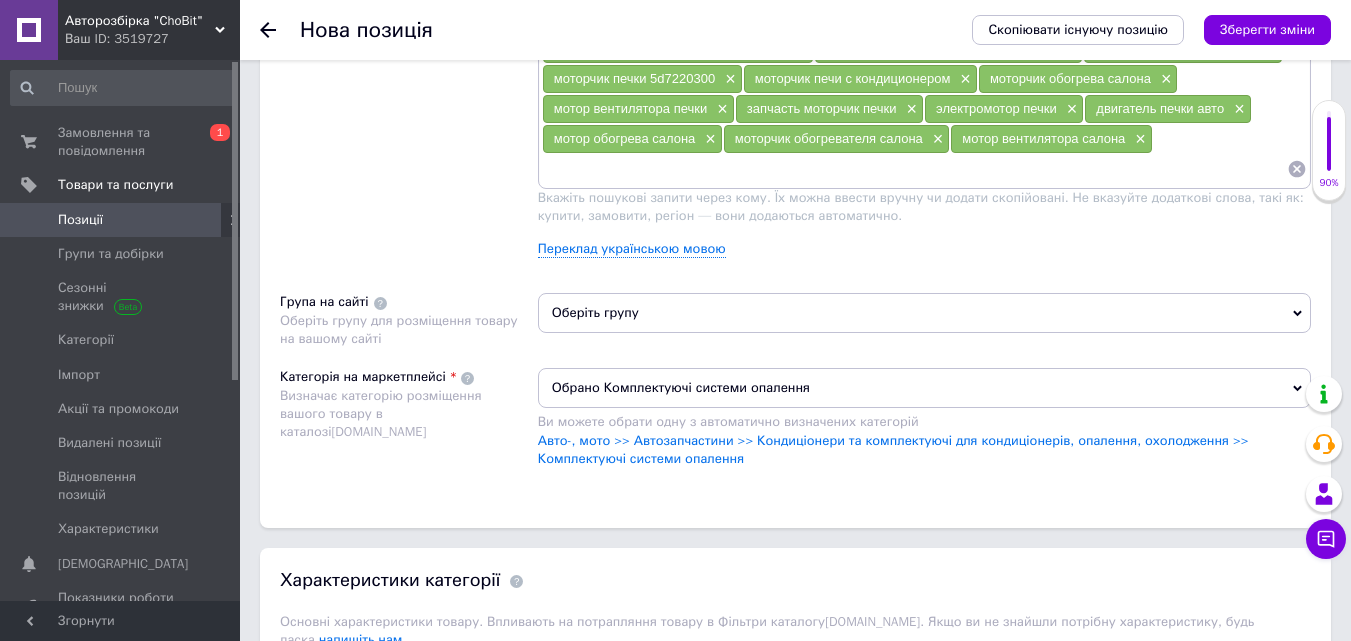 click on "Оберіть групу" at bounding box center [924, 313] 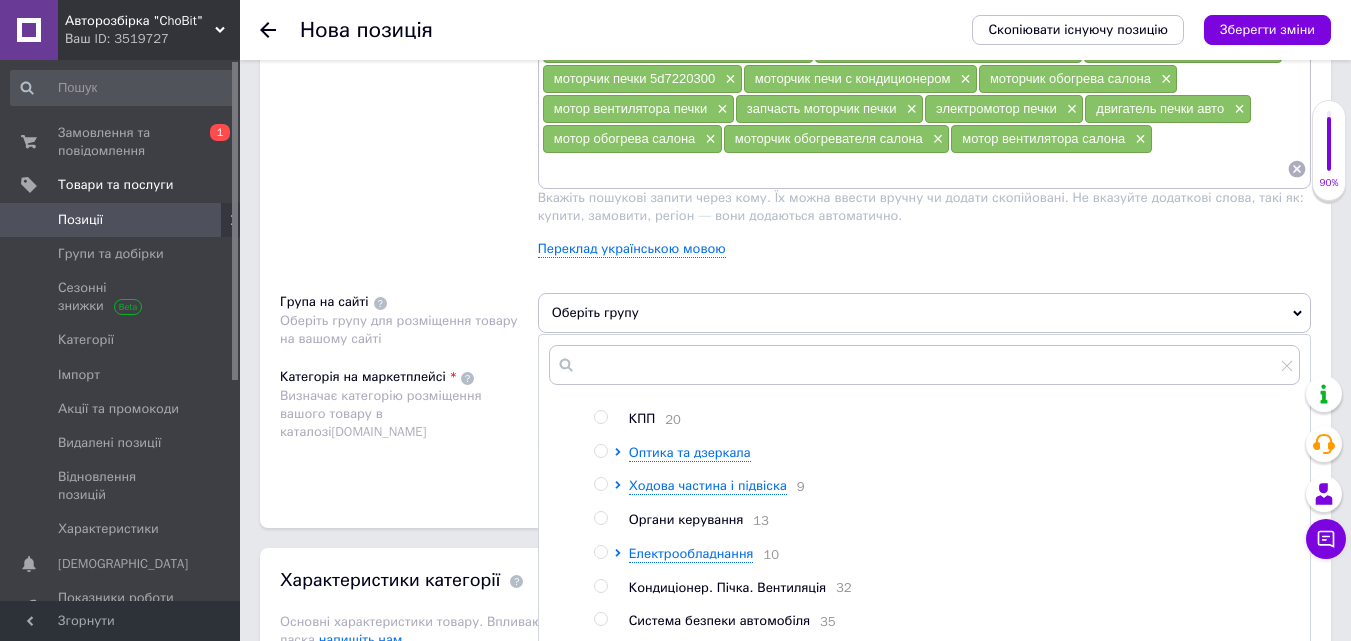 scroll, scrollTop: 267, scrollLeft: 0, axis: vertical 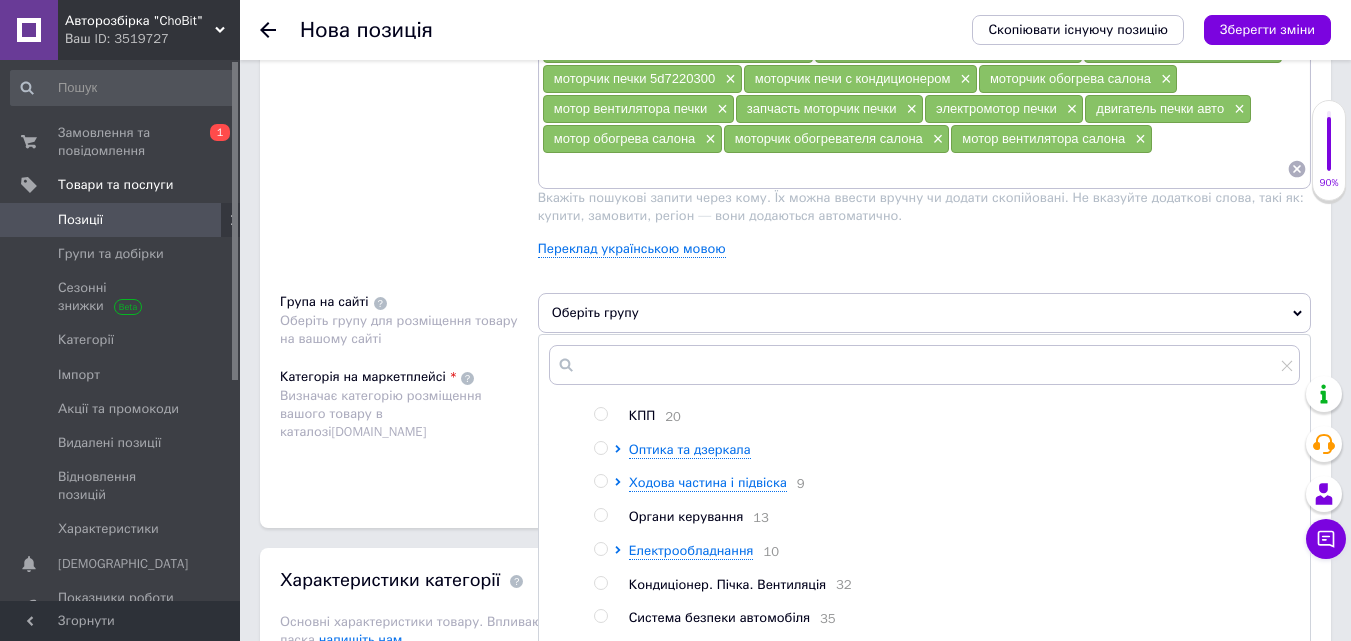 click at bounding box center (600, 583) 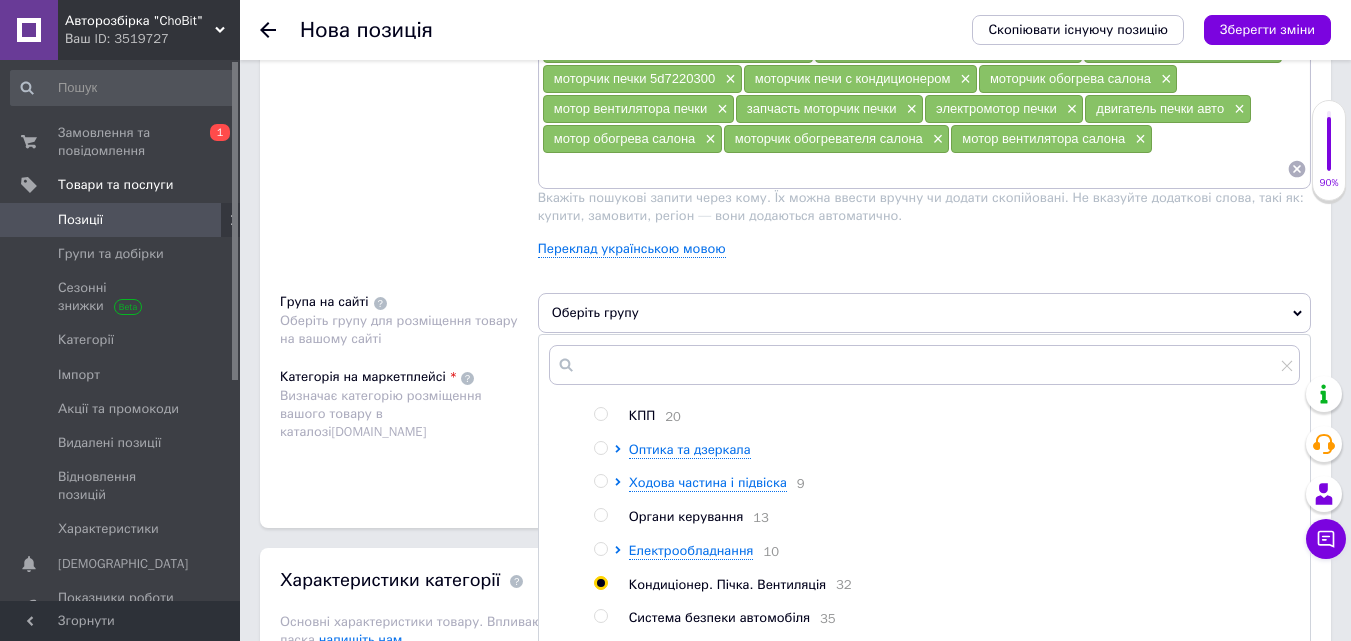 radio on "true" 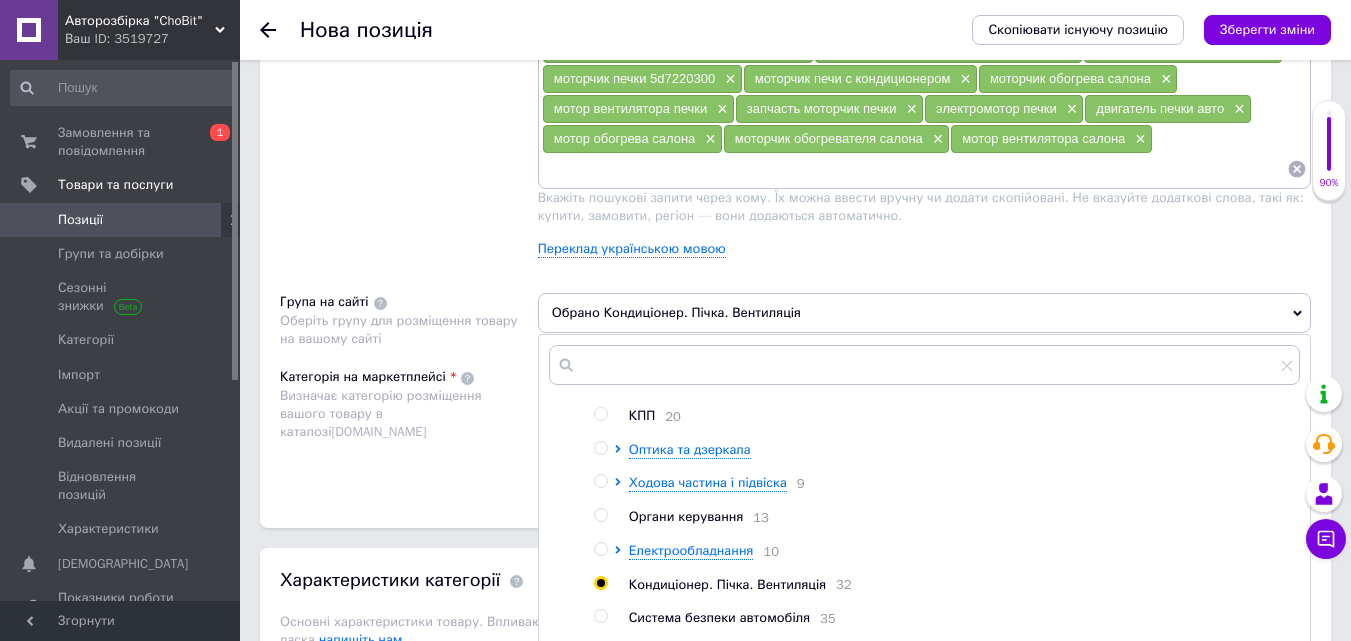 click on "Категорія на маркетплейсі Визначає категорію розміщення вашого товару в каталозі  [DOMAIN_NAME]" at bounding box center [409, 428] 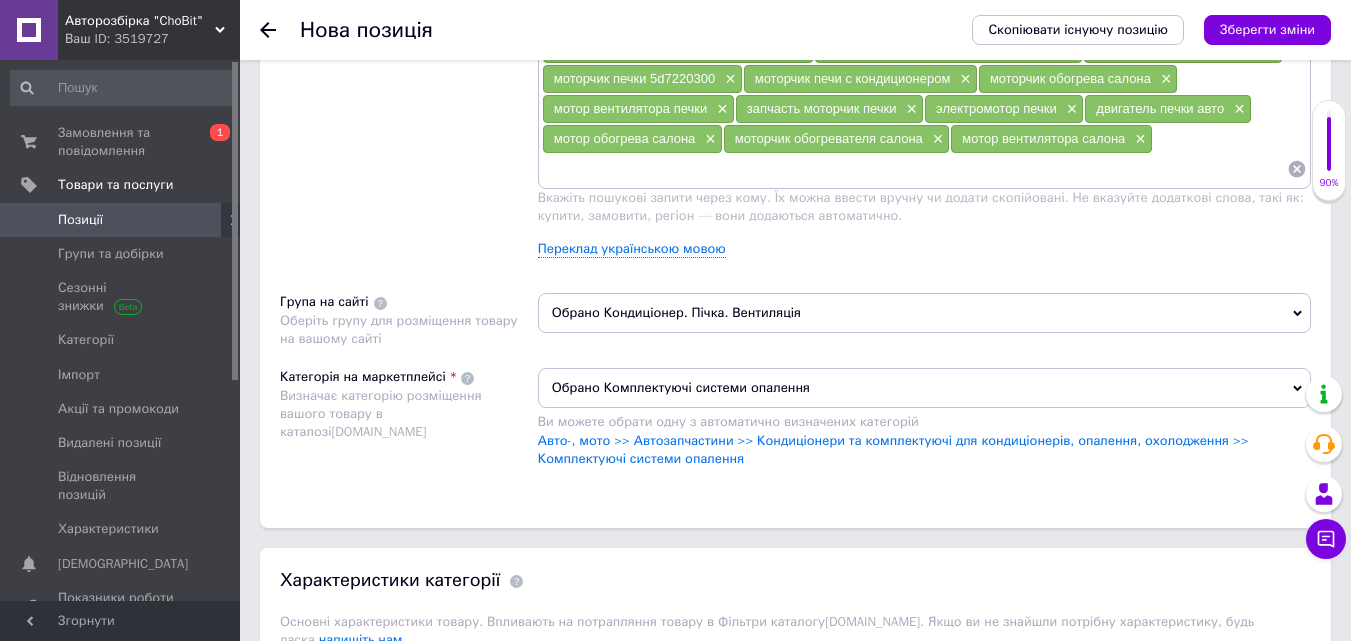 scroll, scrollTop: 1667, scrollLeft: 0, axis: vertical 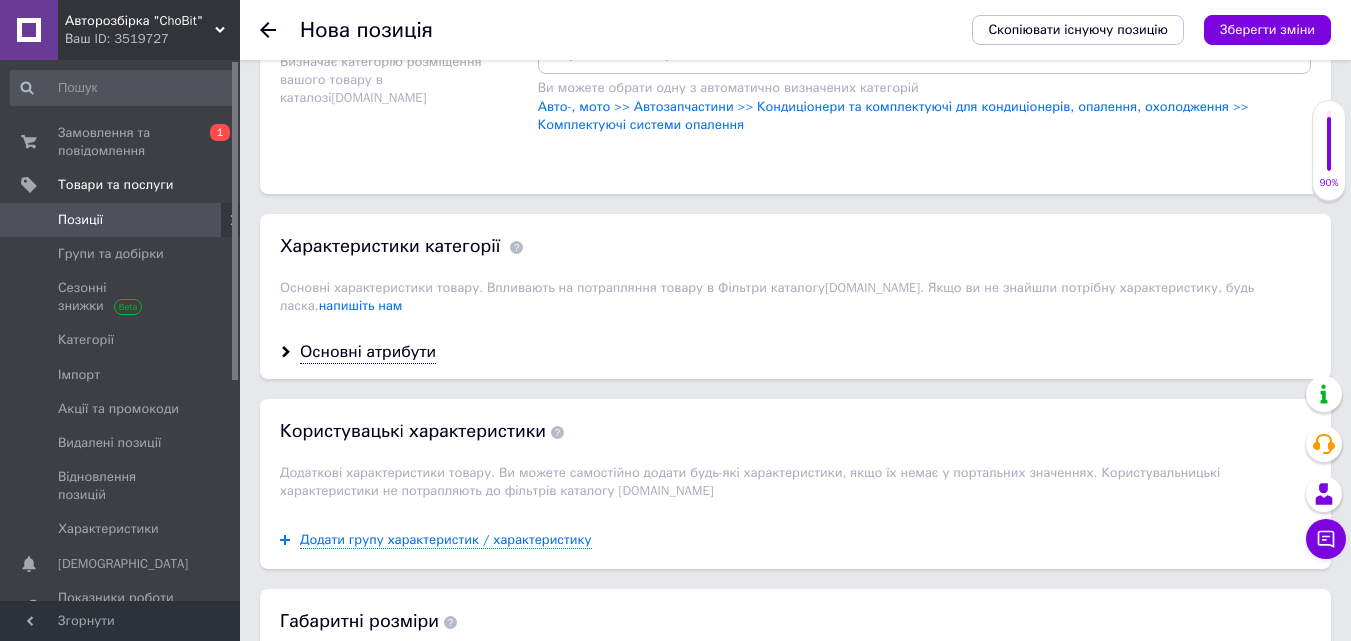 click on "Основні атрибути" at bounding box center [795, 352] 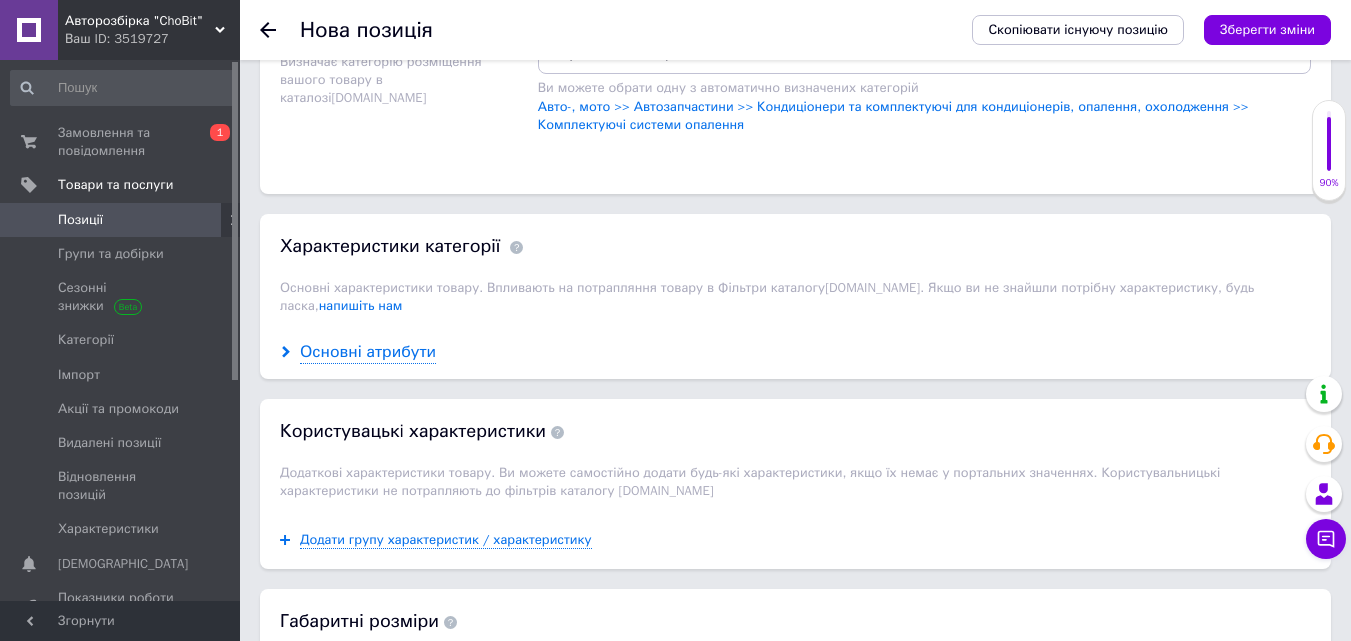 click on "Основні атрибути" at bounding box center [368, 352] 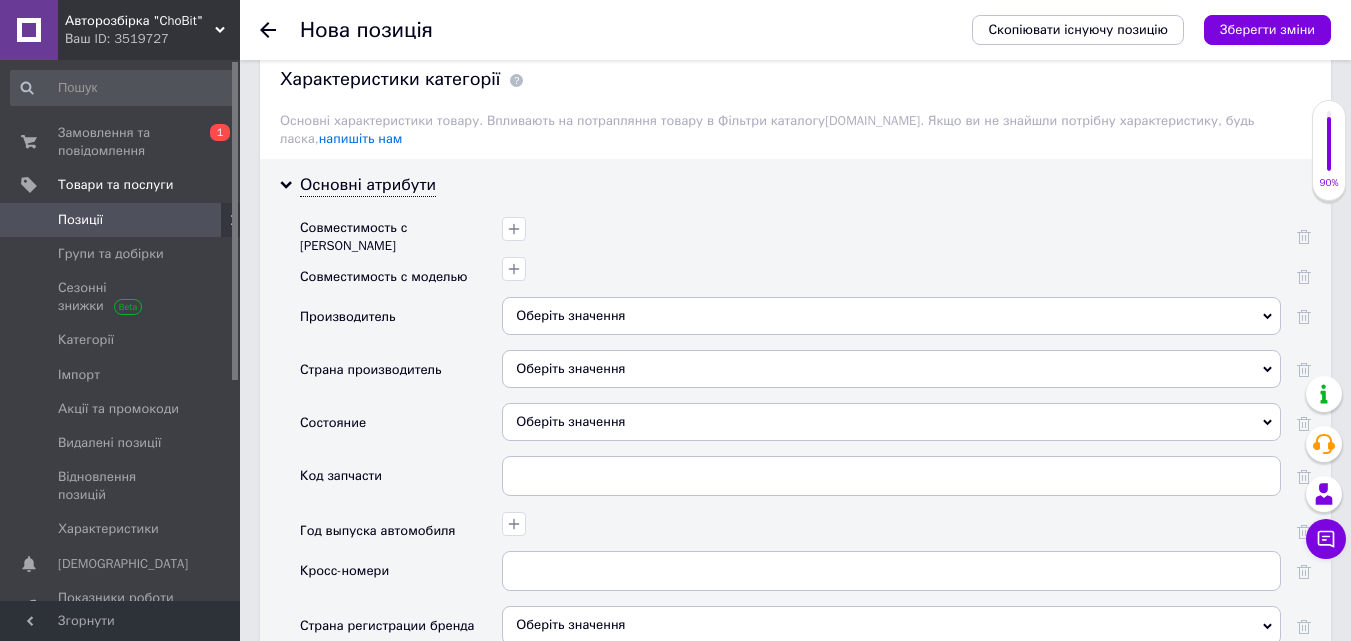 scroll, scrollTop: 1867, scrollLeft: 0, axis: vertical 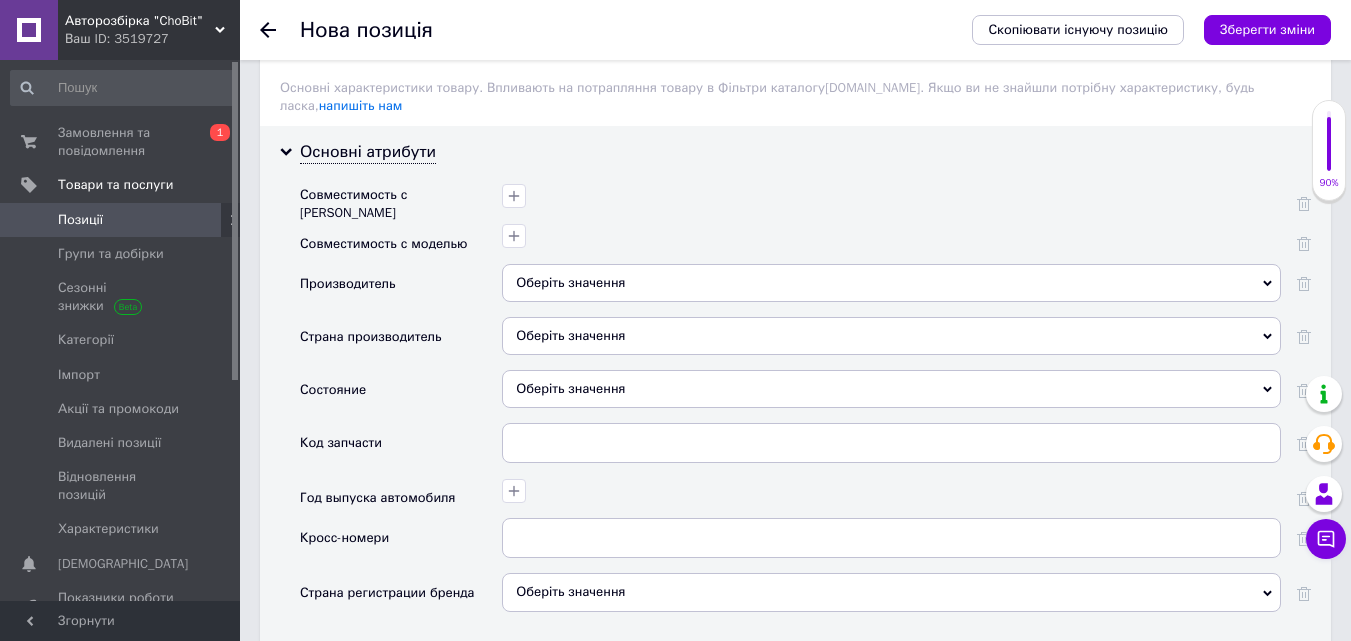 click on "Оберіть значення" at bounding box center [891, 283] 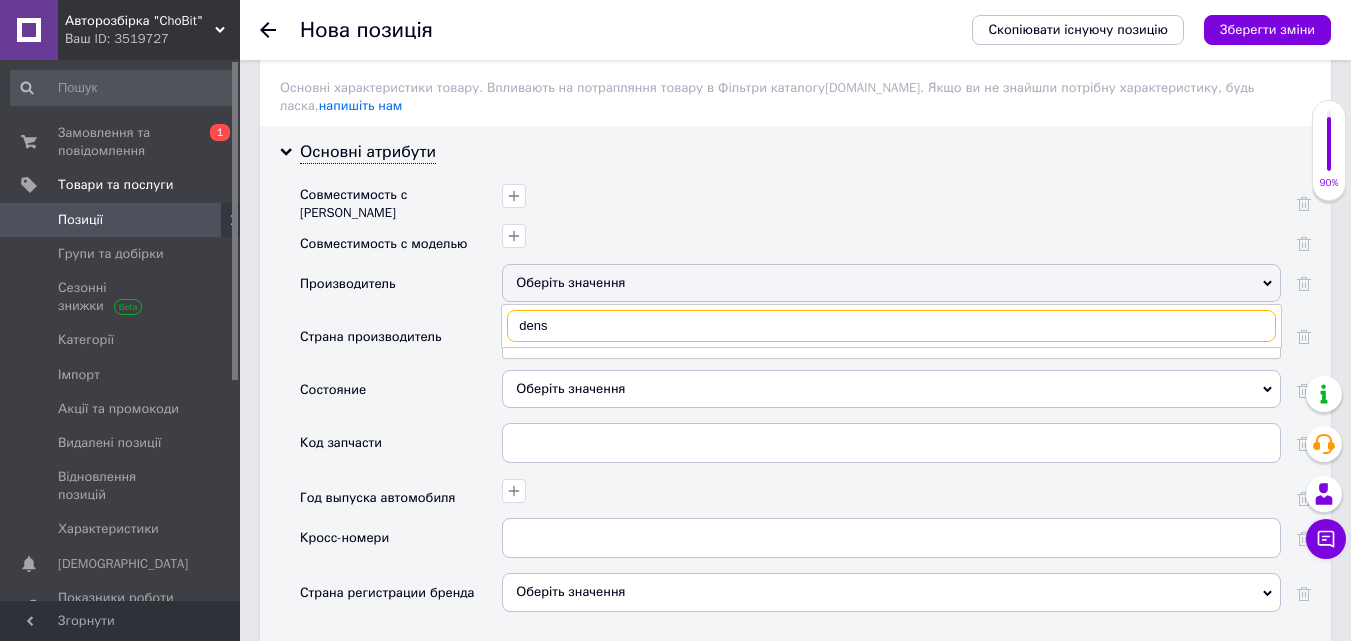 type on "denso" 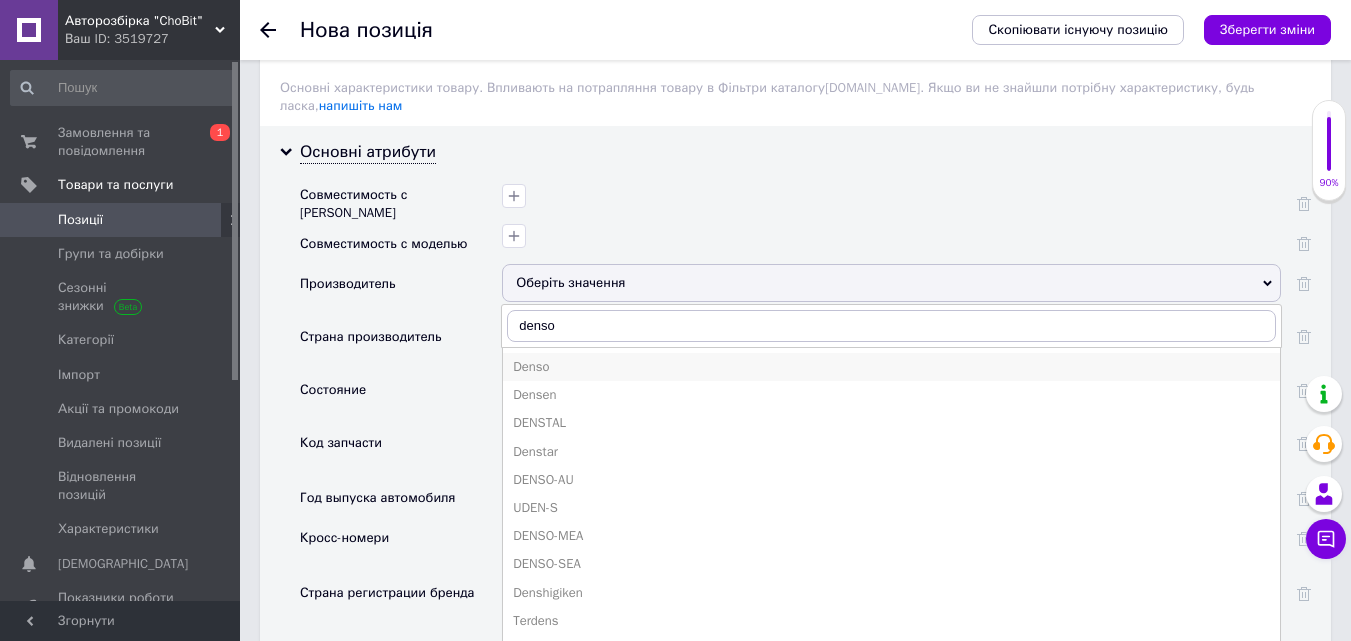 click on "Denso" at bounding box center [891, 367] 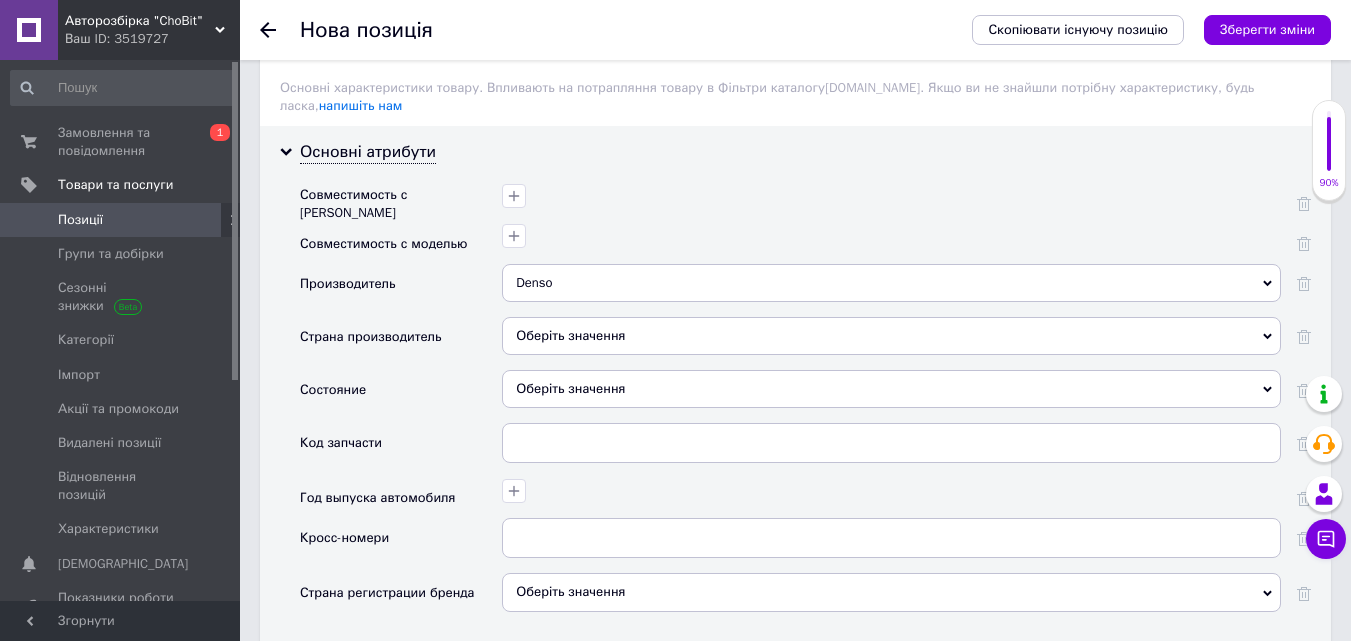 click on "Оберіть значення" at bounding box center [891, 336] 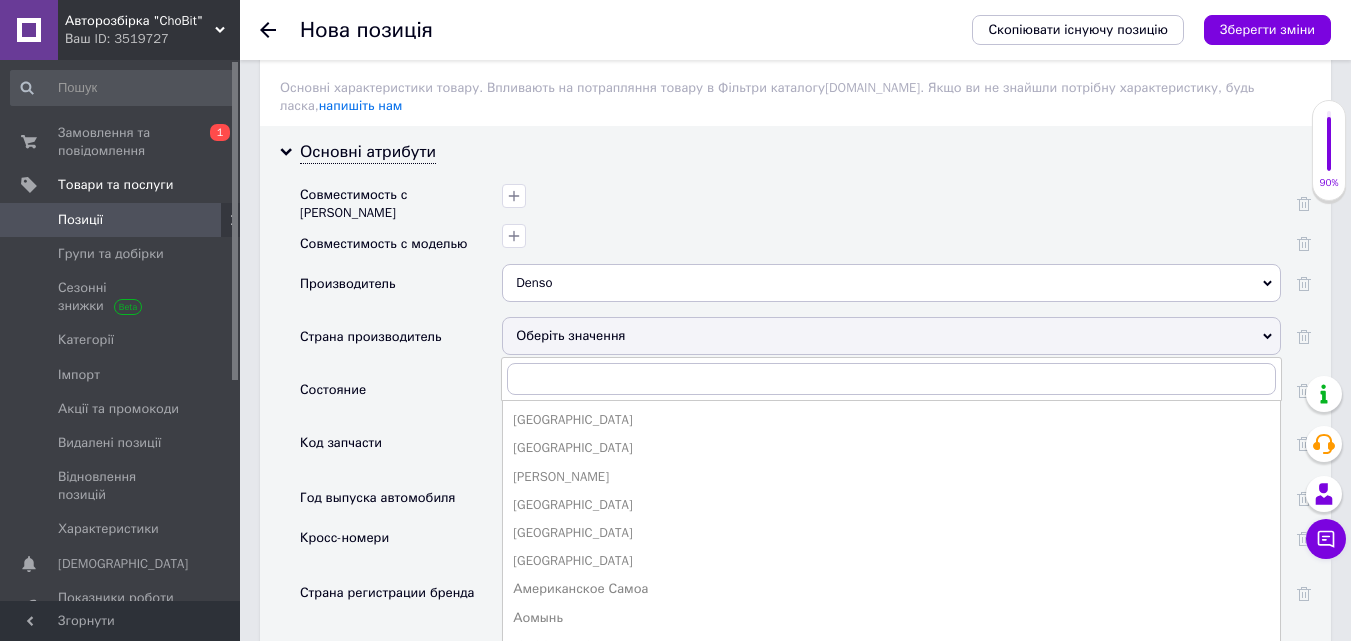 click on "Страна производитель" at bounding box center (401, 343) 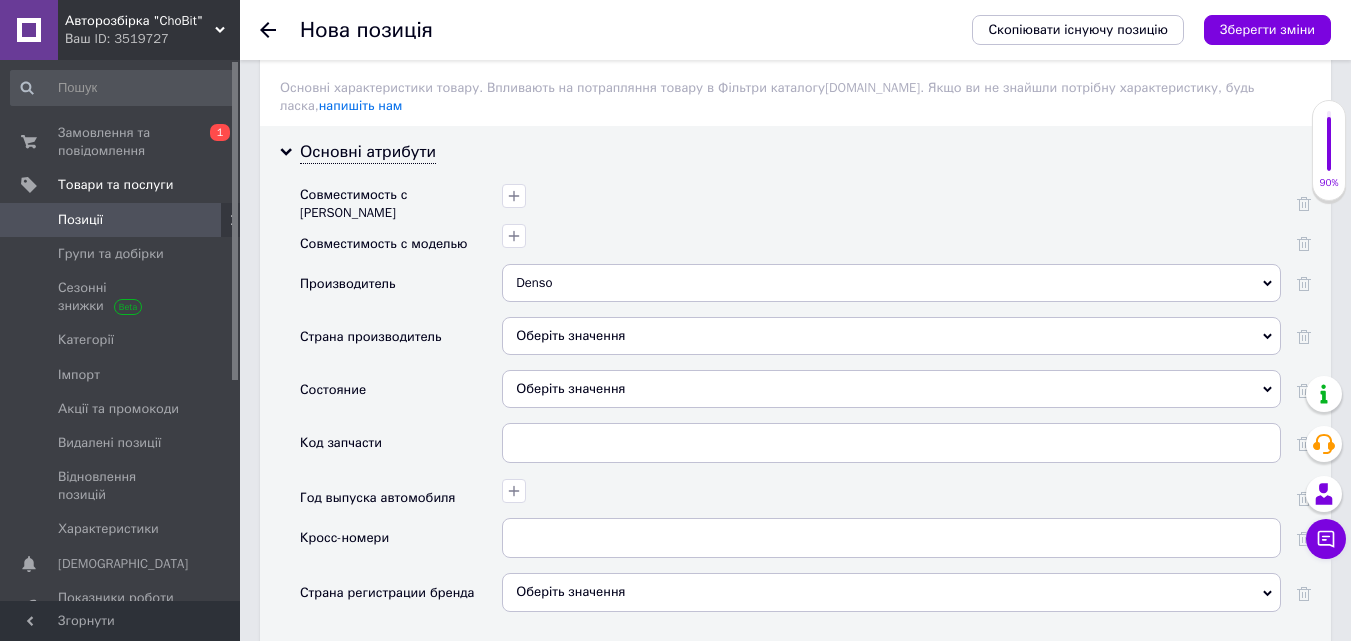 click on "Оберіть значення" at bounding box center (891, 389) 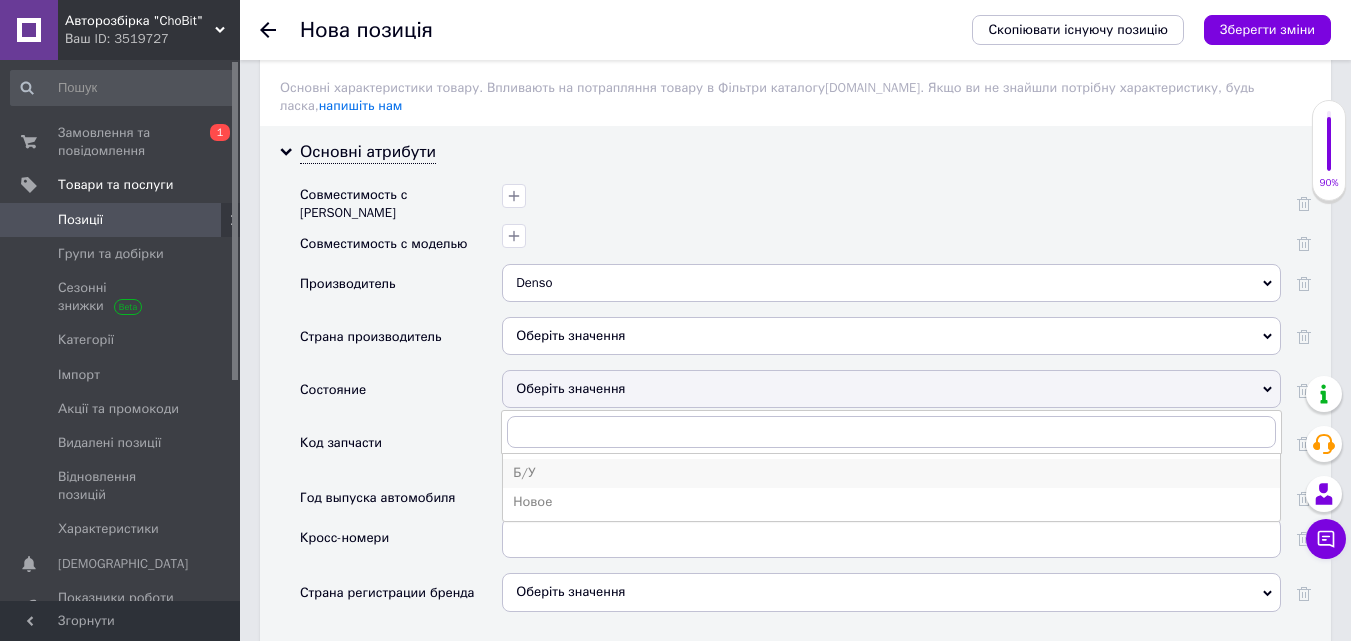 click on "Б/У" at bounding box center [891, 473] 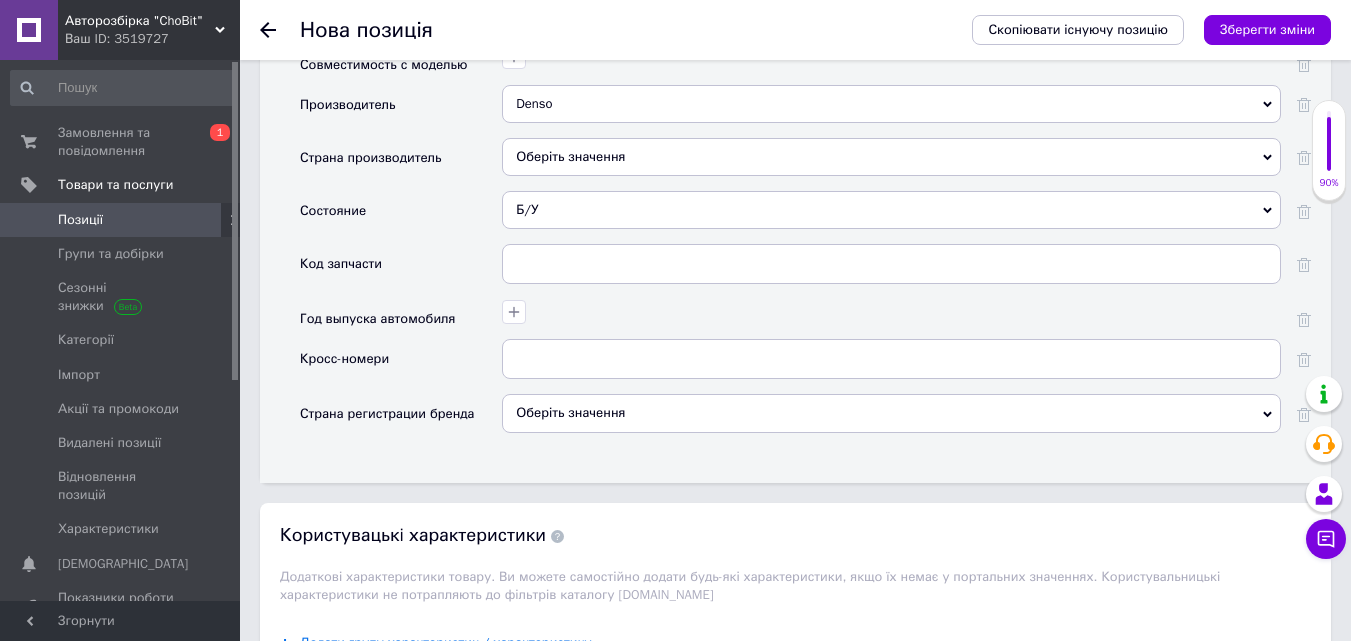 scroll, scrollTop: 2000, scrollLeft: 0, axis: vertical 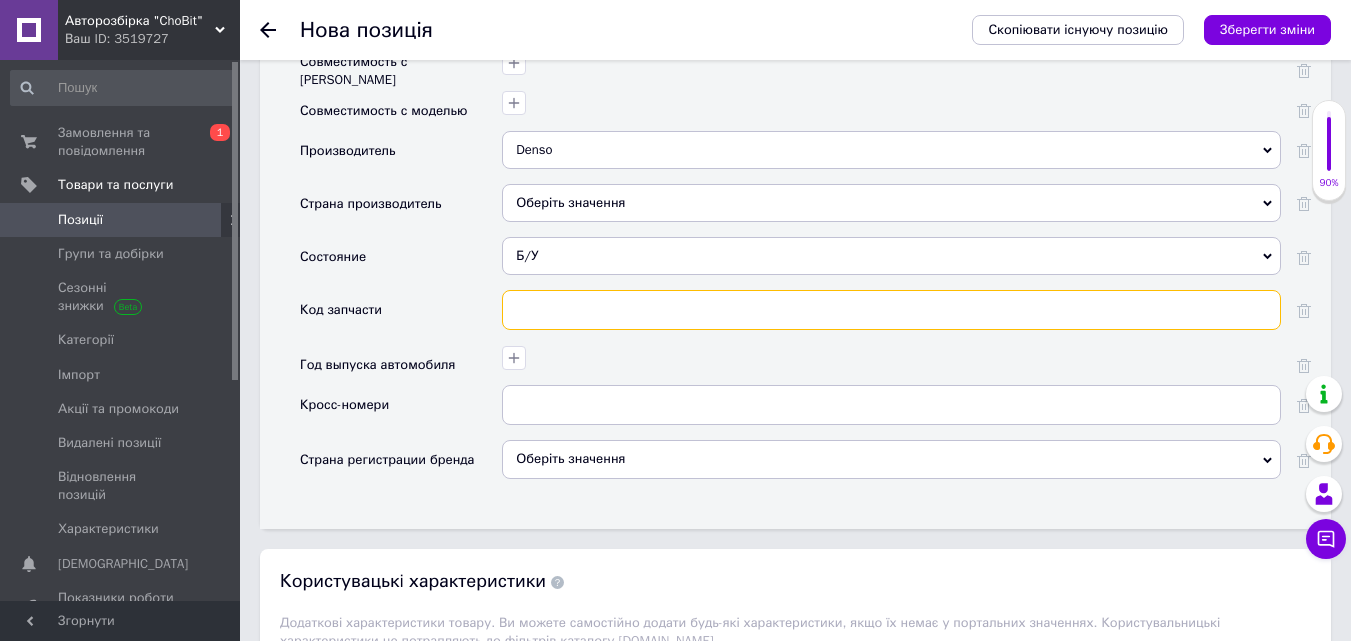 click at bounding box center [891, 310] 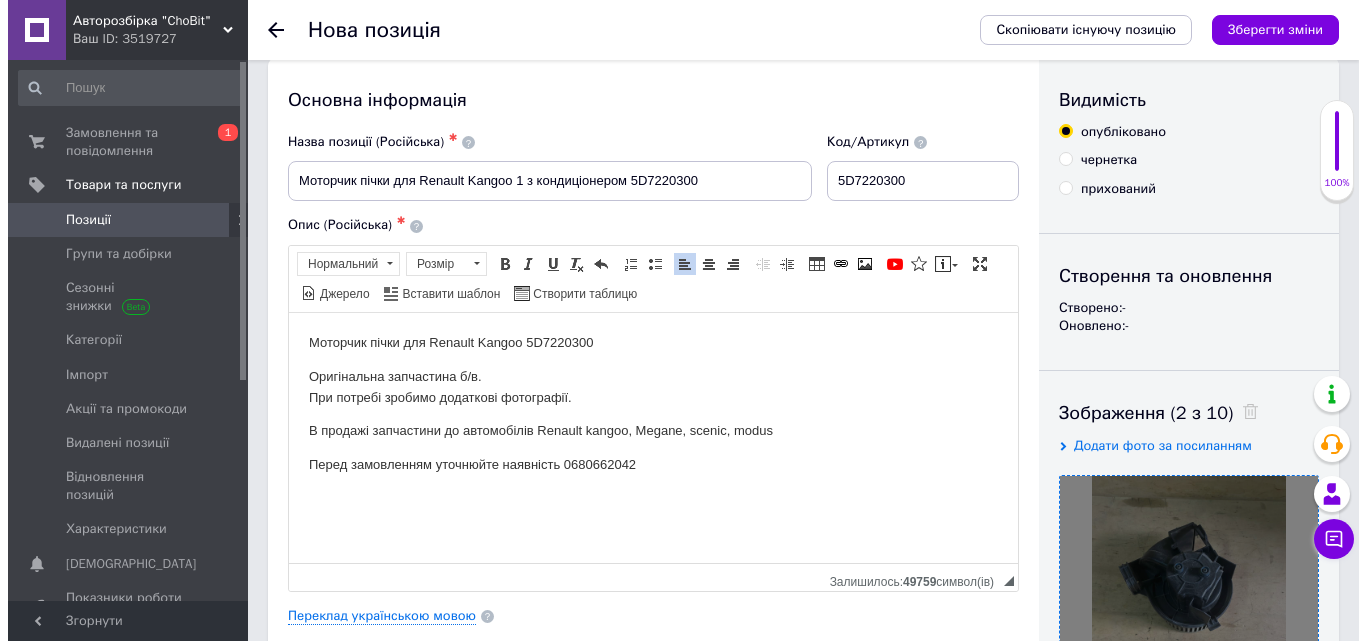scroll, scrollTop: 0, scrollLeft: 0, axis: both 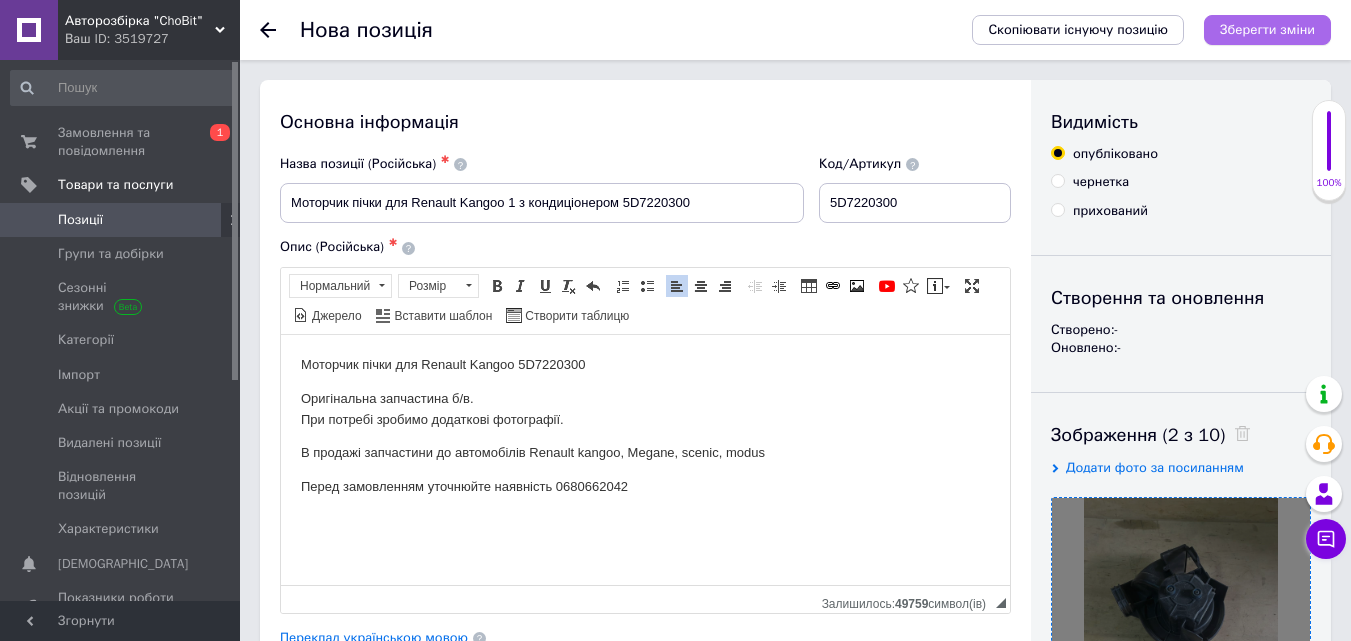 type on "5d7220300" 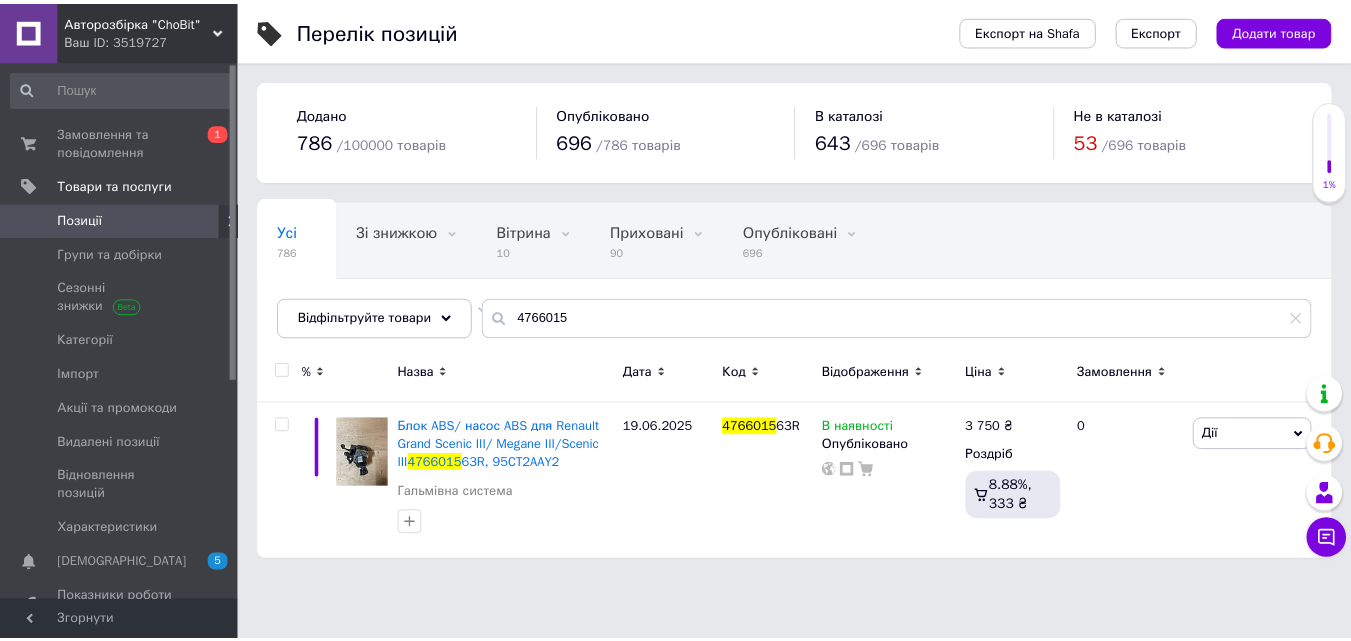 scroll, scrollTop: 0, scrollLeft: 0, axis: both 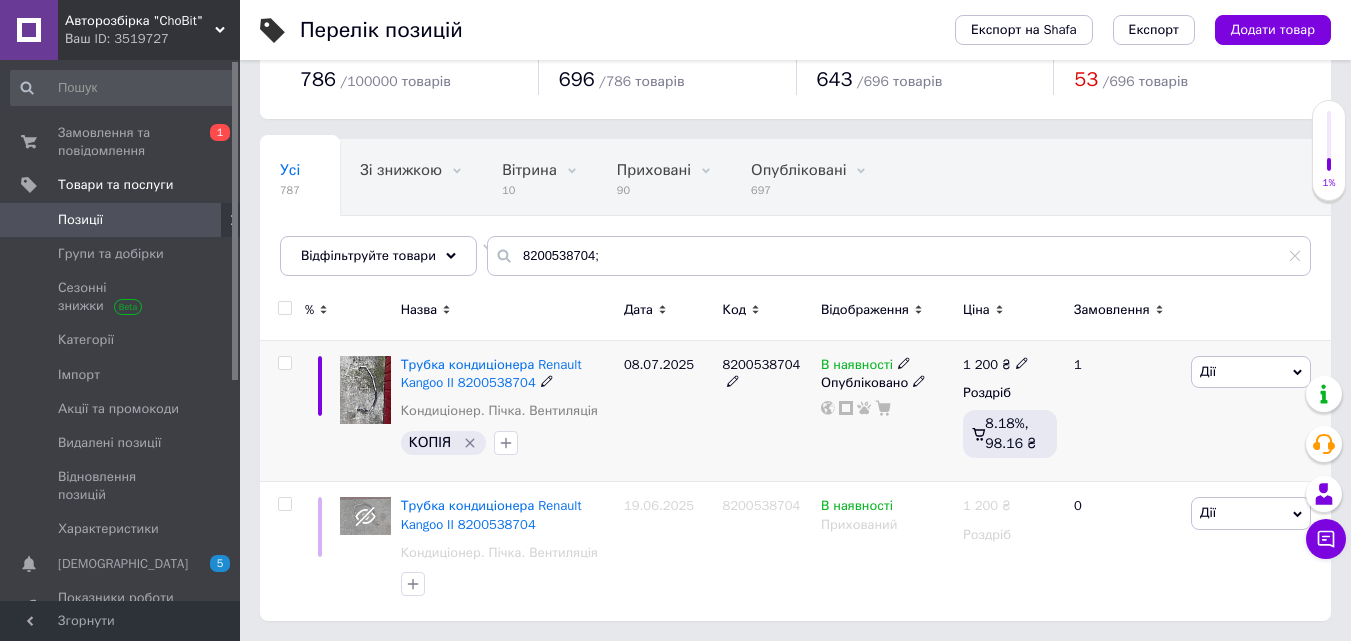type on "8200538704;" 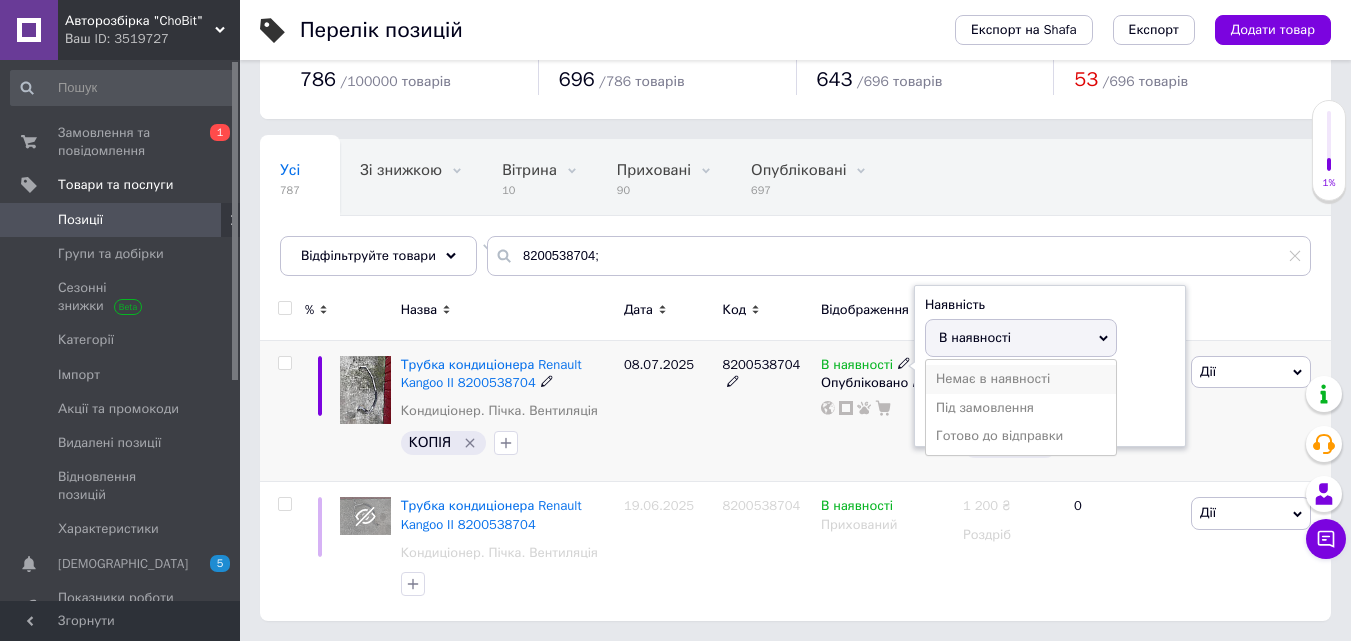 click on "Немає в наявності" at bounding box center (1021, 379) 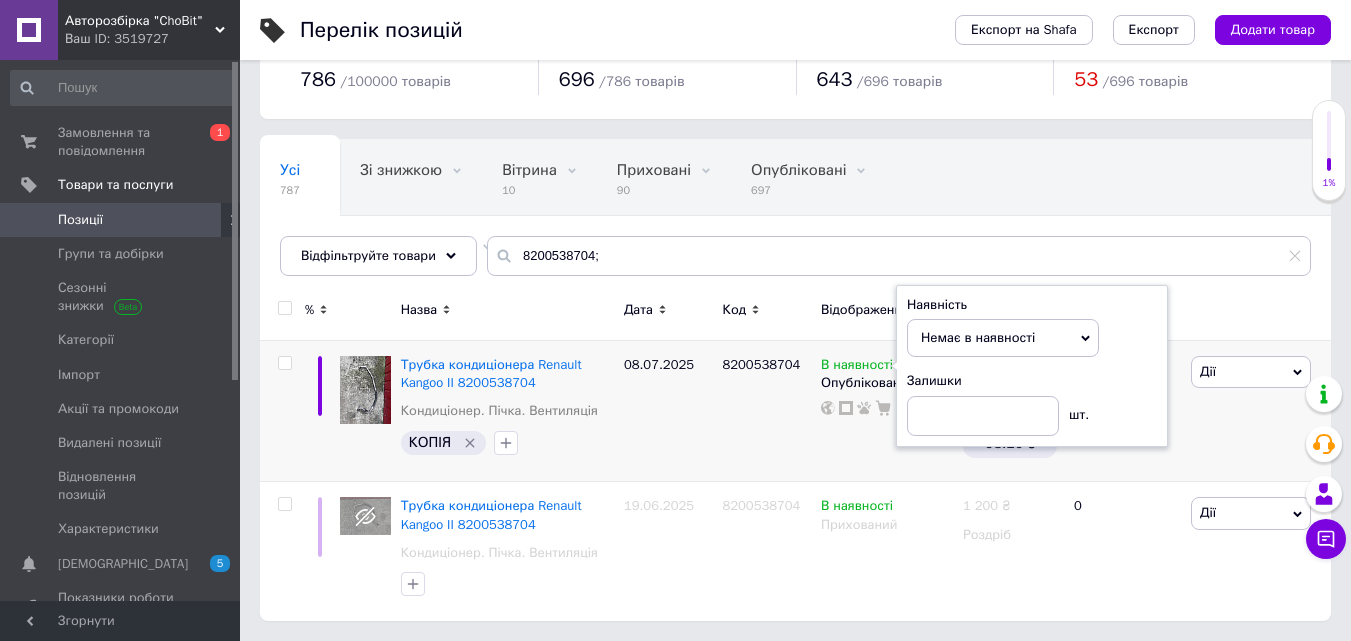 click on "Дата" at bounding box center (668, 313) 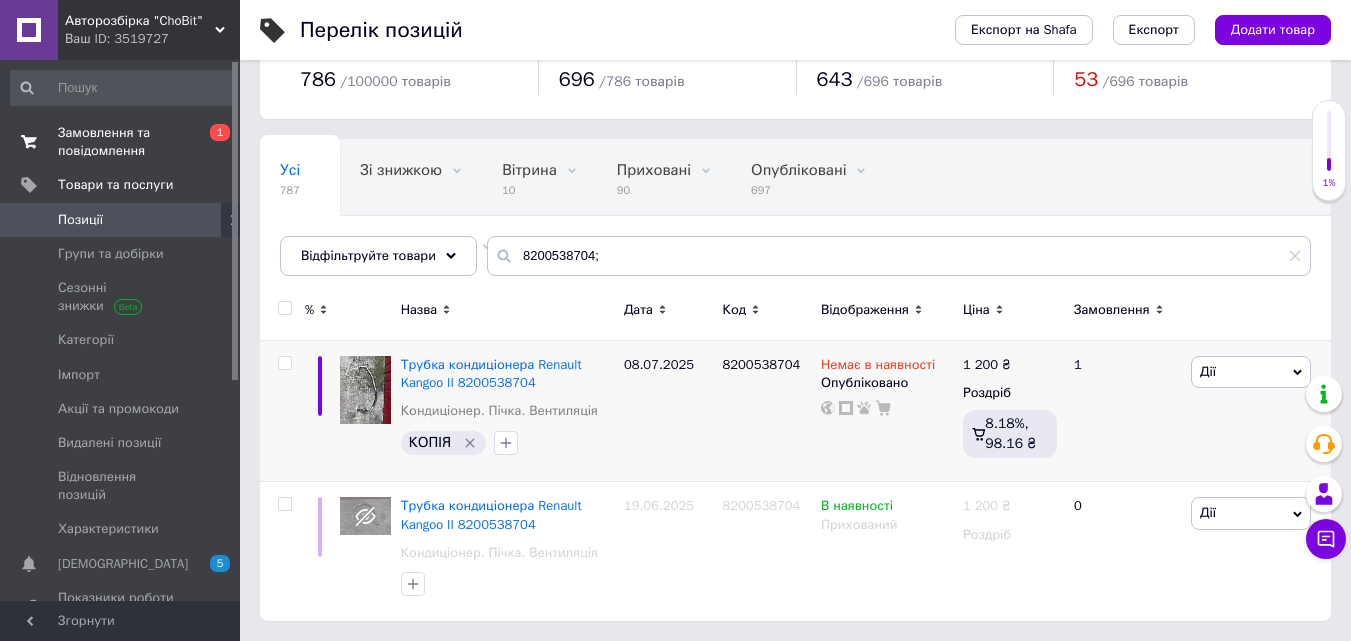 click on "Замовлення та повідомлення" at bounding box center (121, 142) 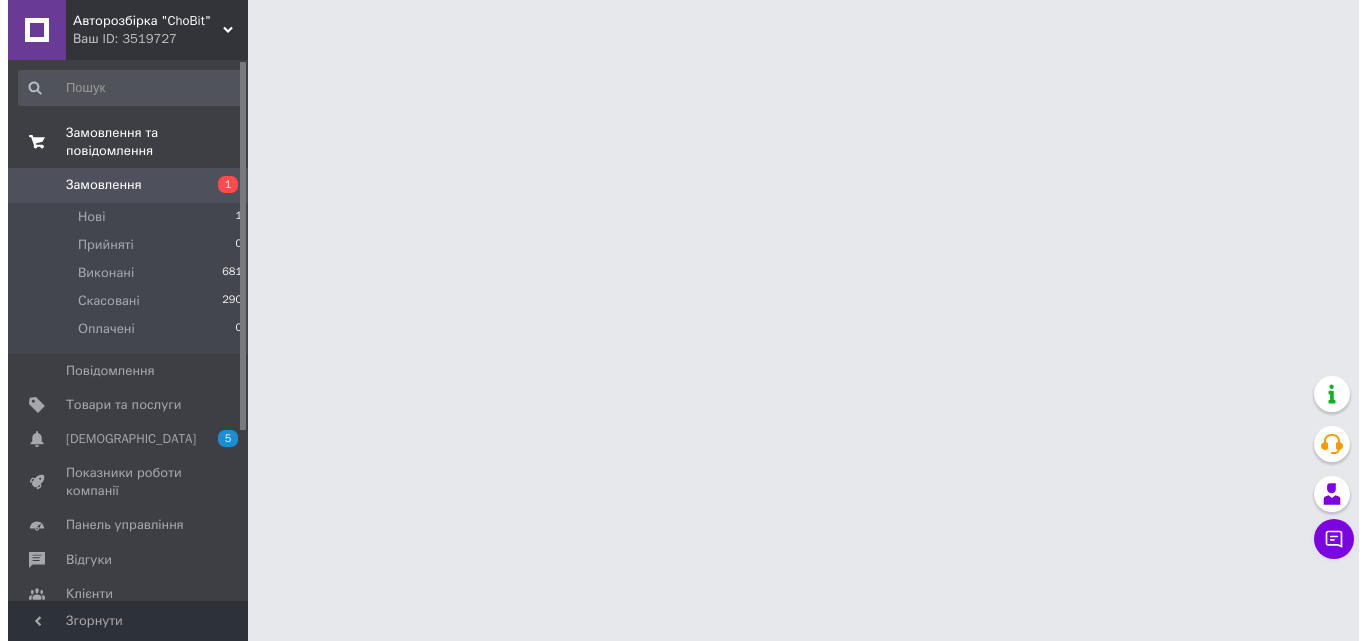 scroll, scrollTop: 0, scrollLeft: 0, axis: both 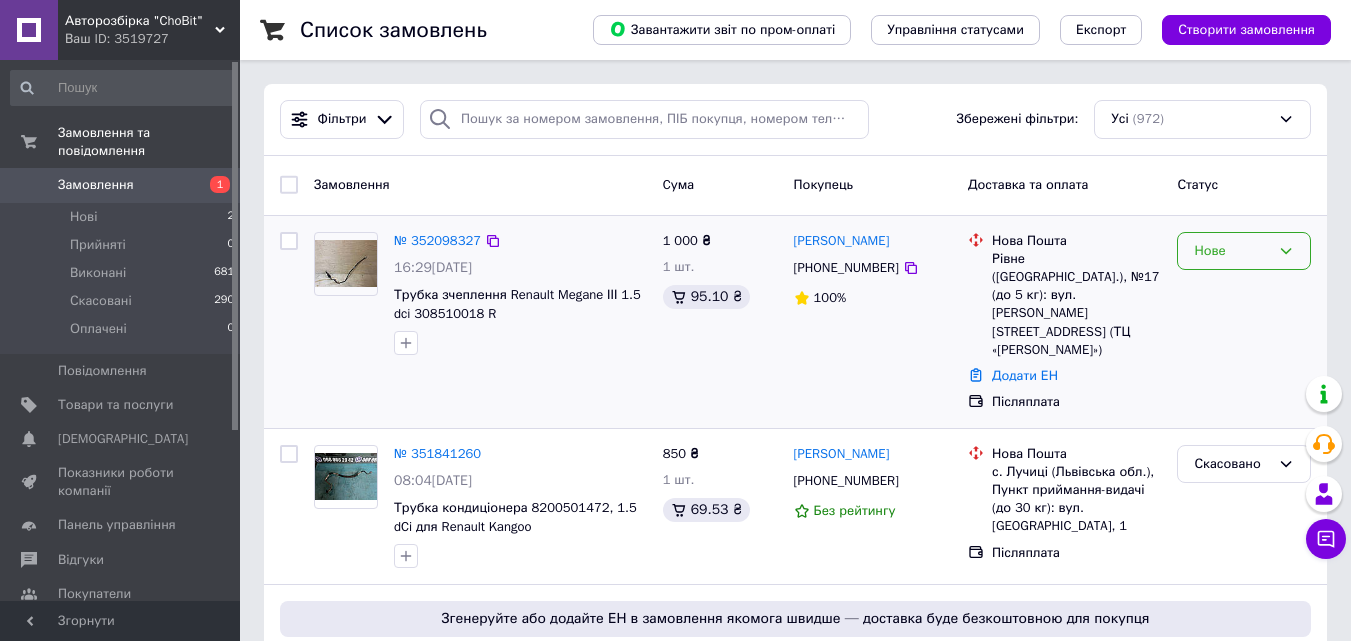 click on "Нове" at bounding box center [1232, 251] 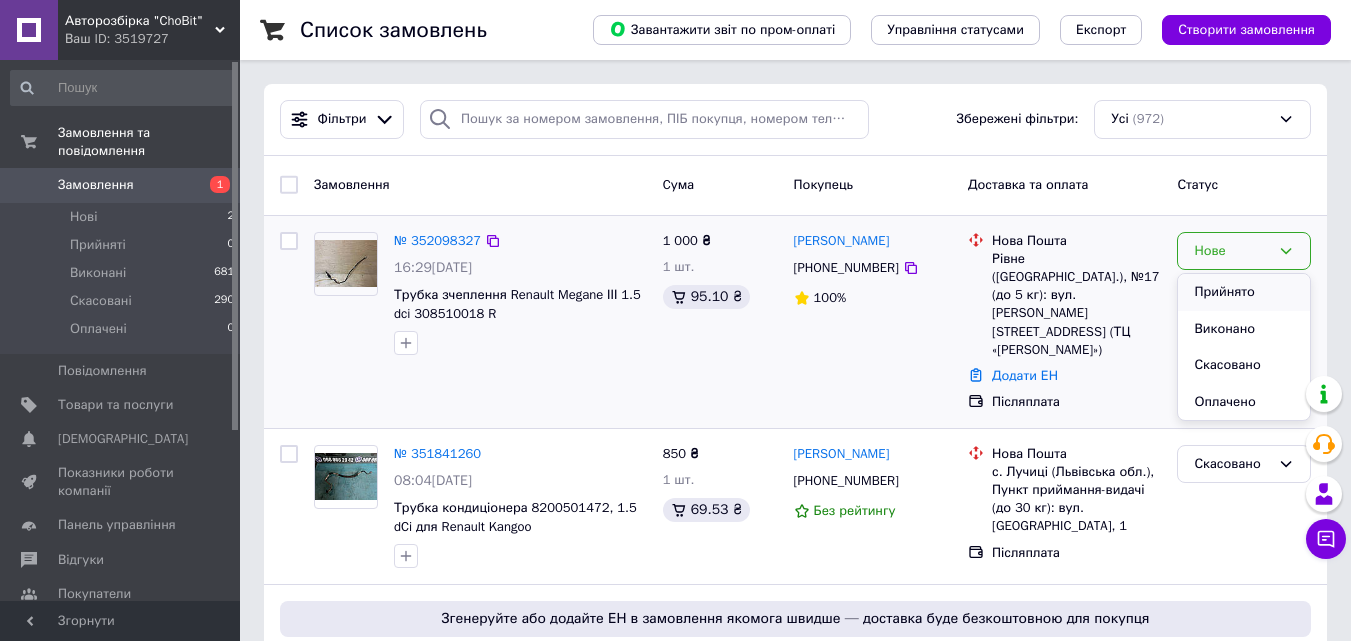 click on "Прийнято" at bounding box center [1244, 292] 